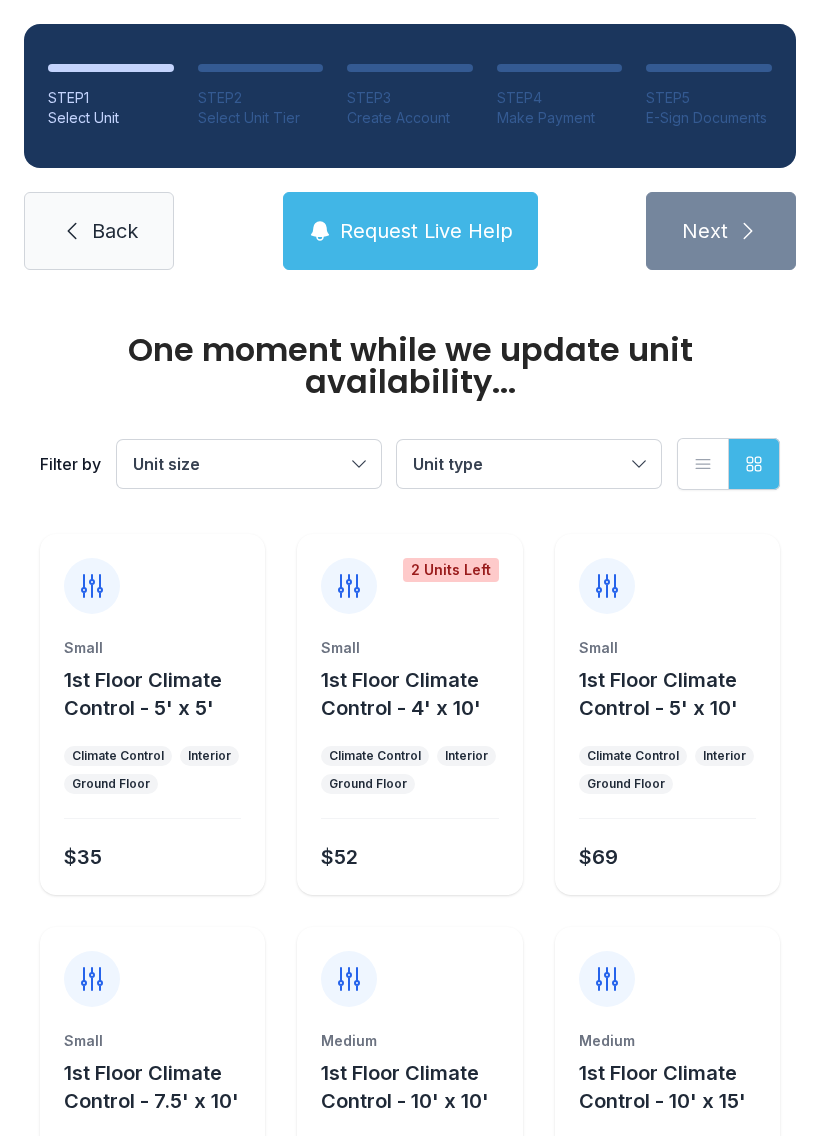scroll, scrollTop: 0, scrollLeft: 0, axis: both 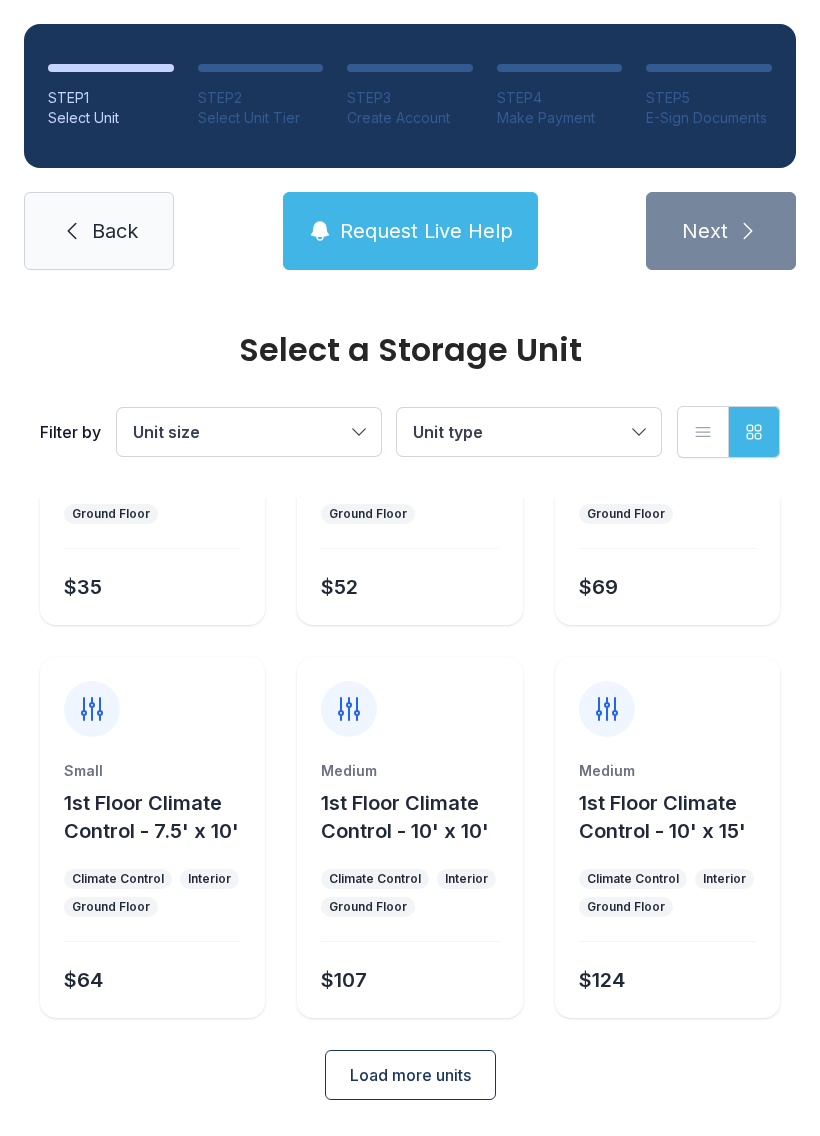 click on "Back" at bounding box center [99, 231] 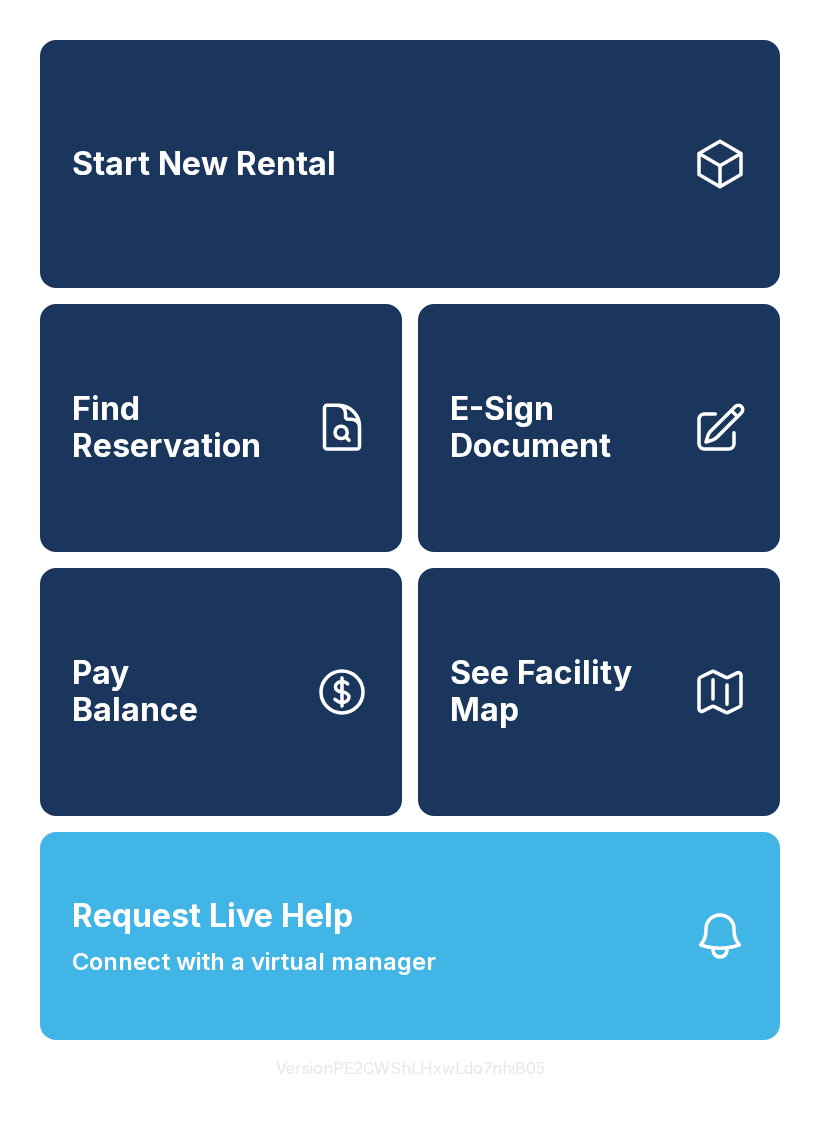 click on "Find Reservation" at bounding box center [185, 427] 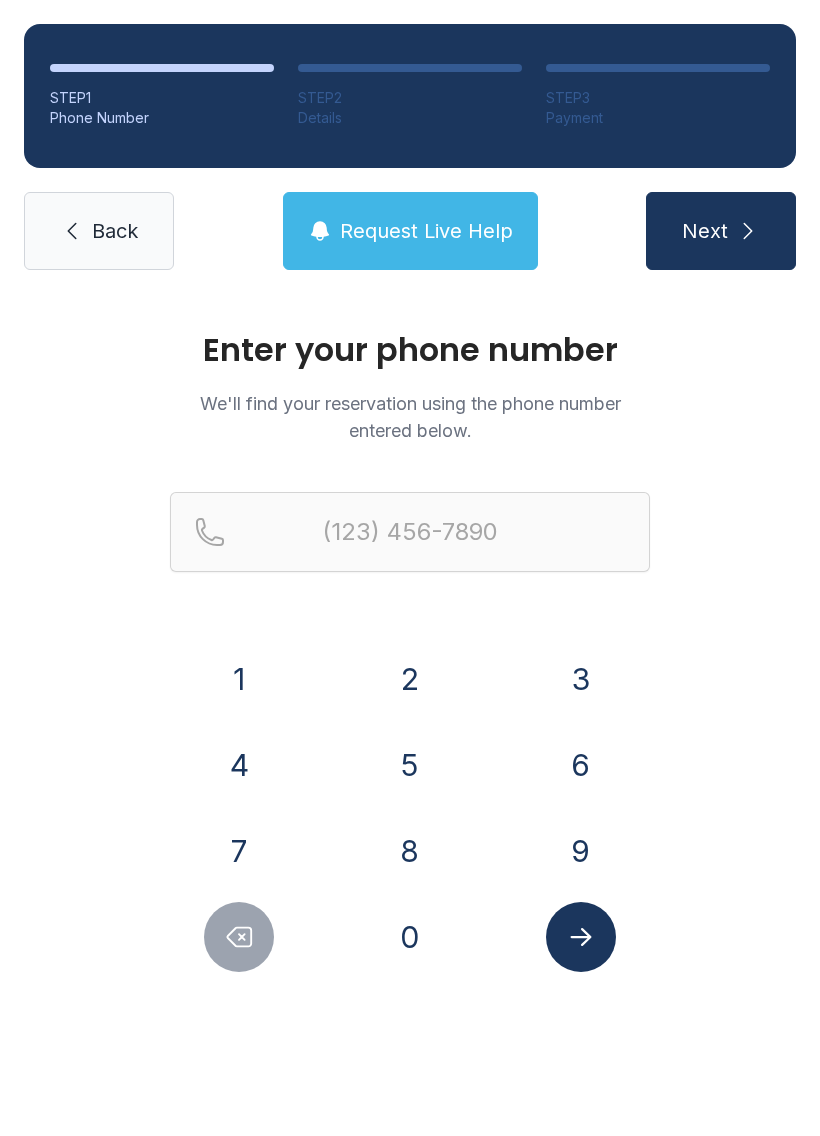 click on "8" at bounding box center [410, 851] 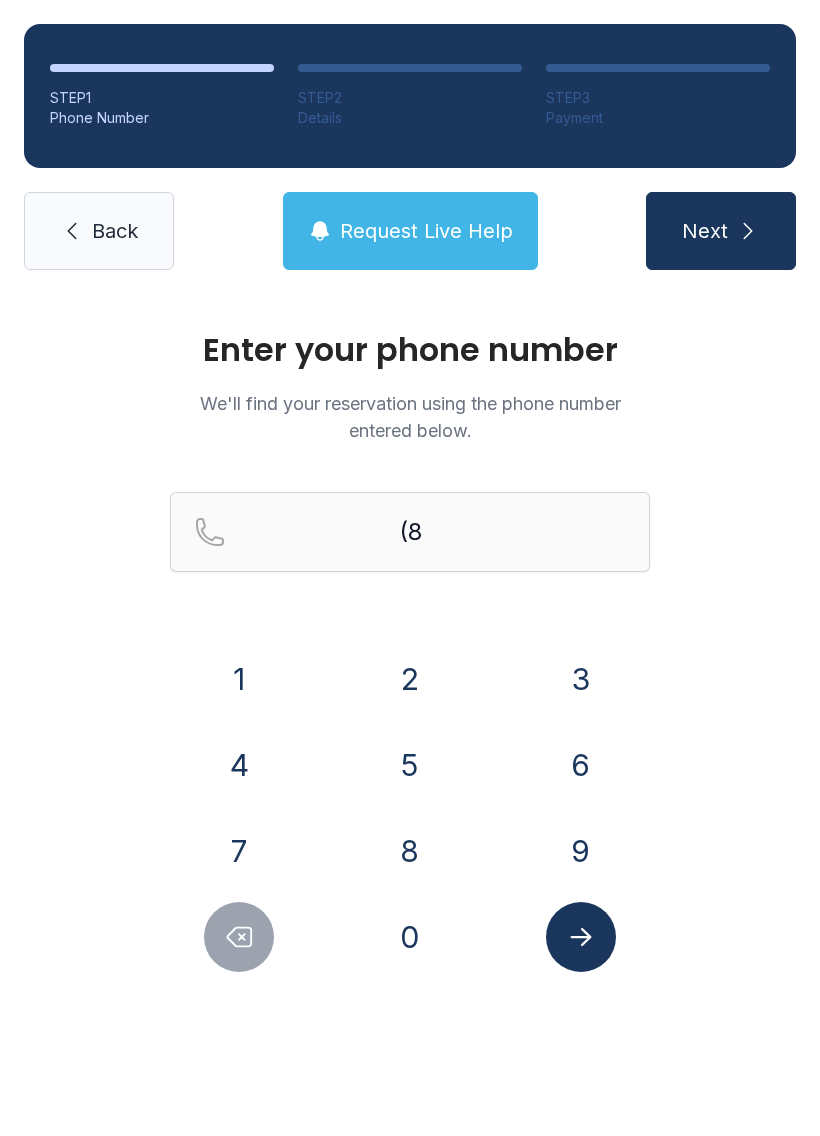 click on "6" at bounding box center (581, 765) 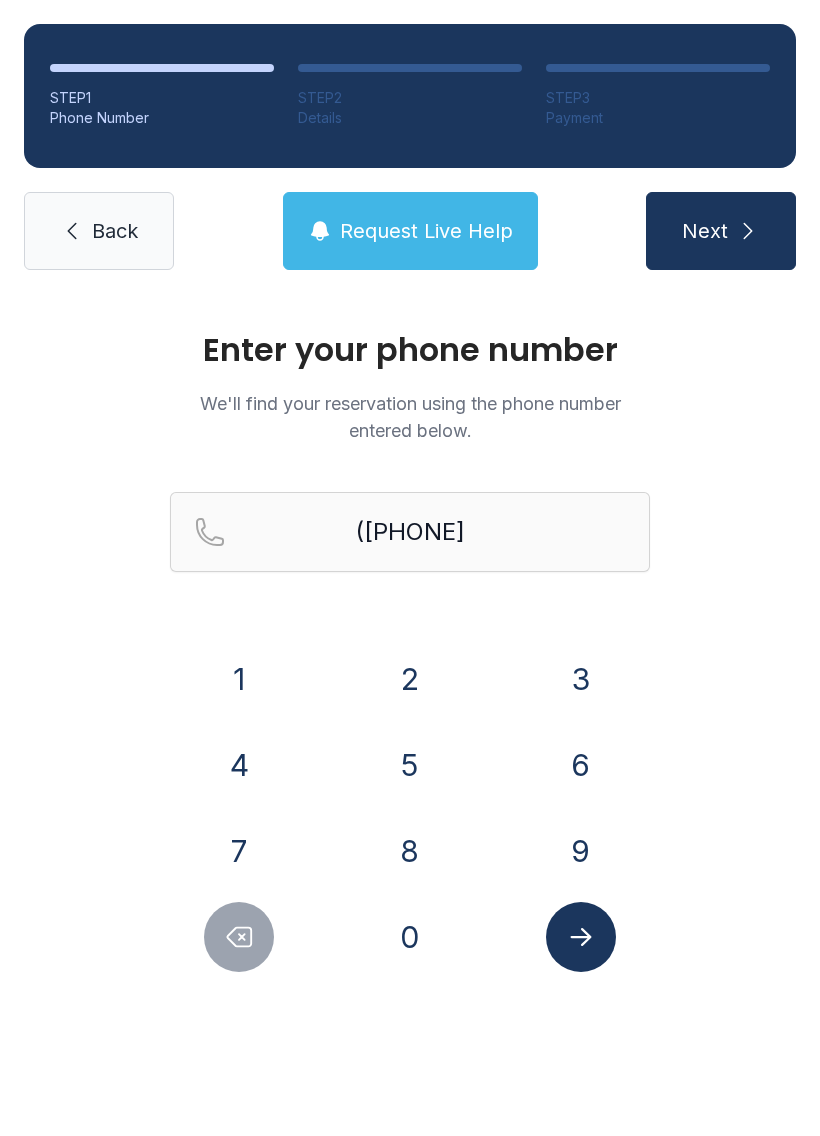 click on "4" at bounding box center (239, 765) 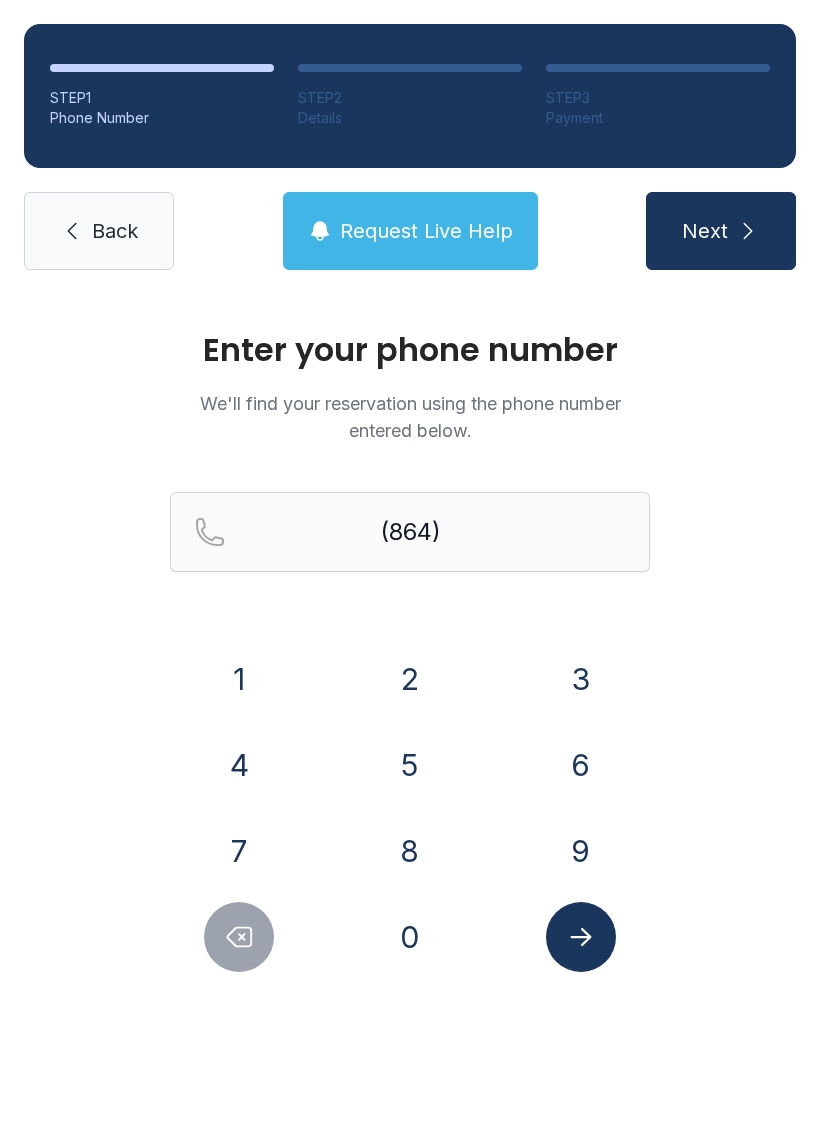 click on "9" at bounding box center [581, 851] 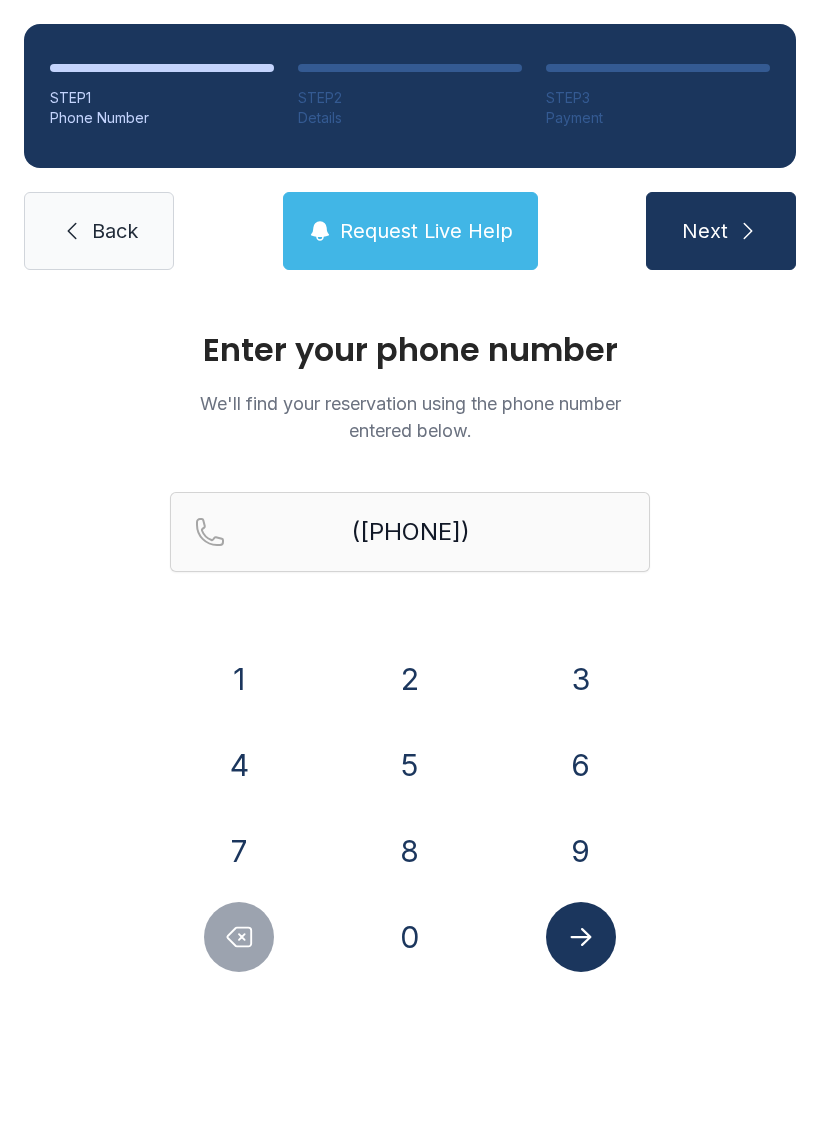 click on "5" at bounding box center [410, 765] 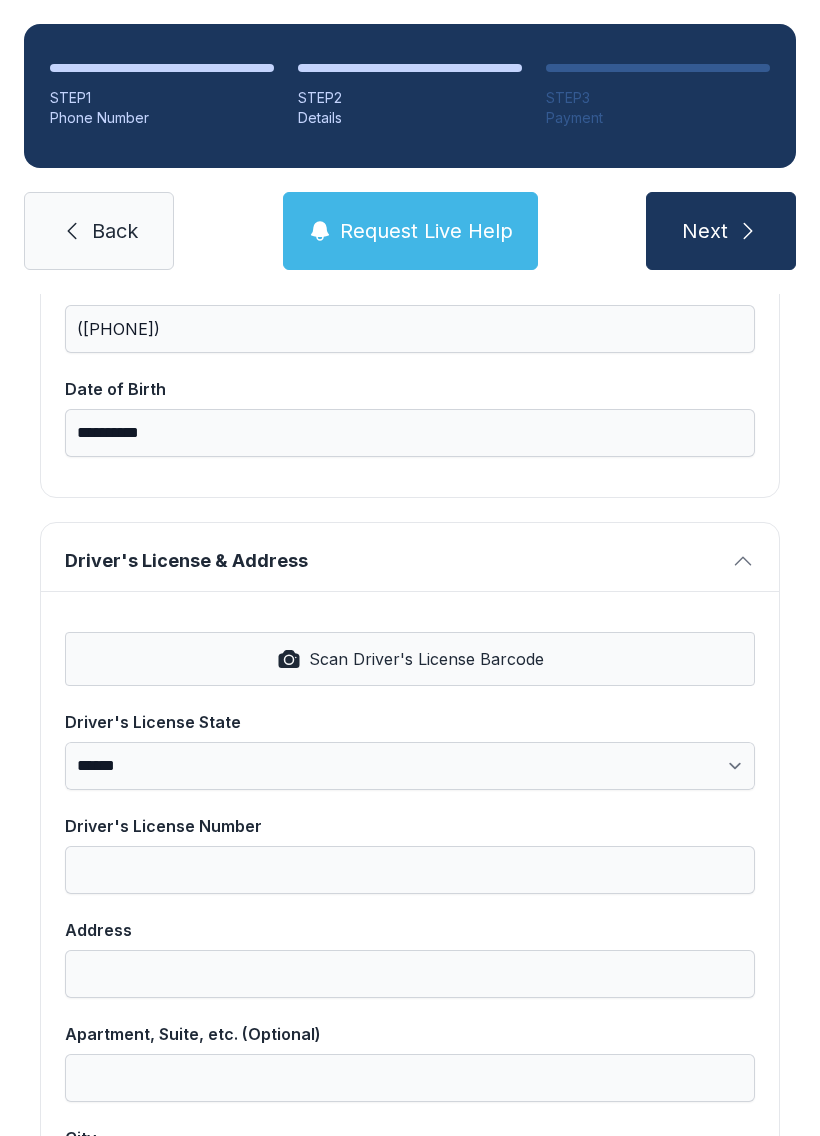 scroll, scrollTop: 539, scrollLeft: 0, axis: vertical 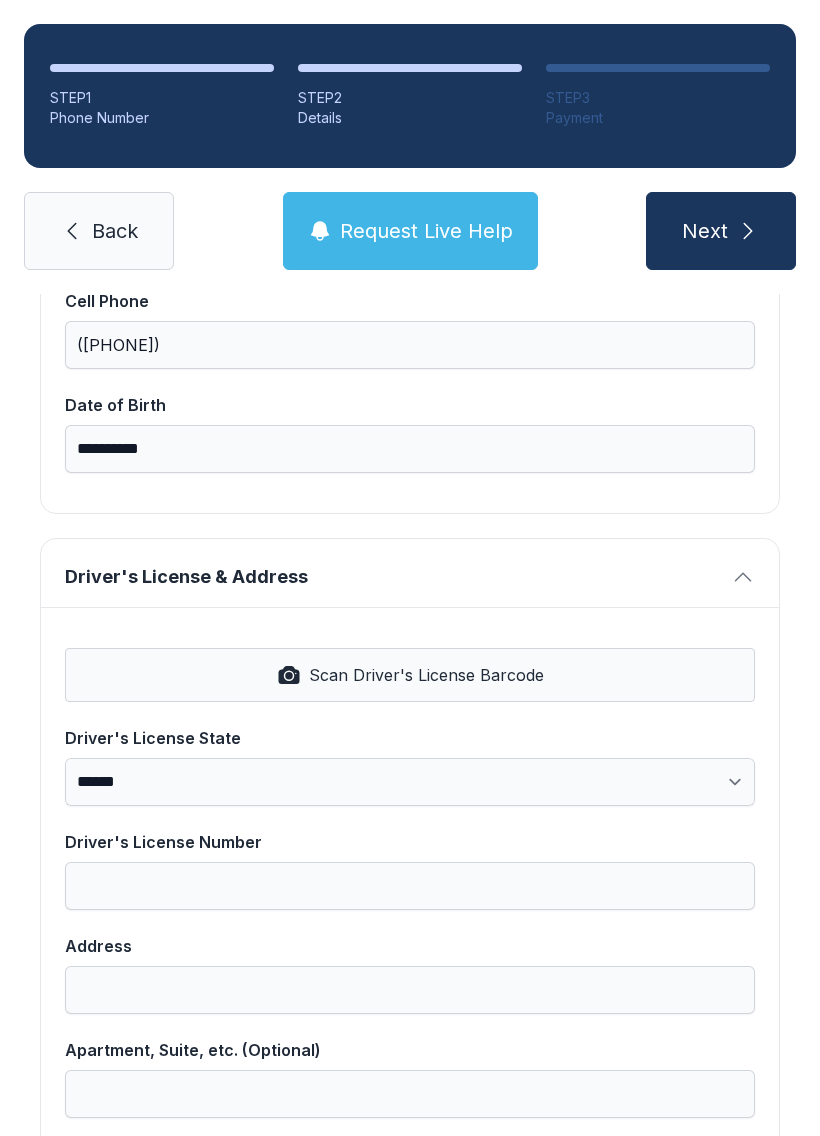 click on "Next" at bounding box center [721, 231] 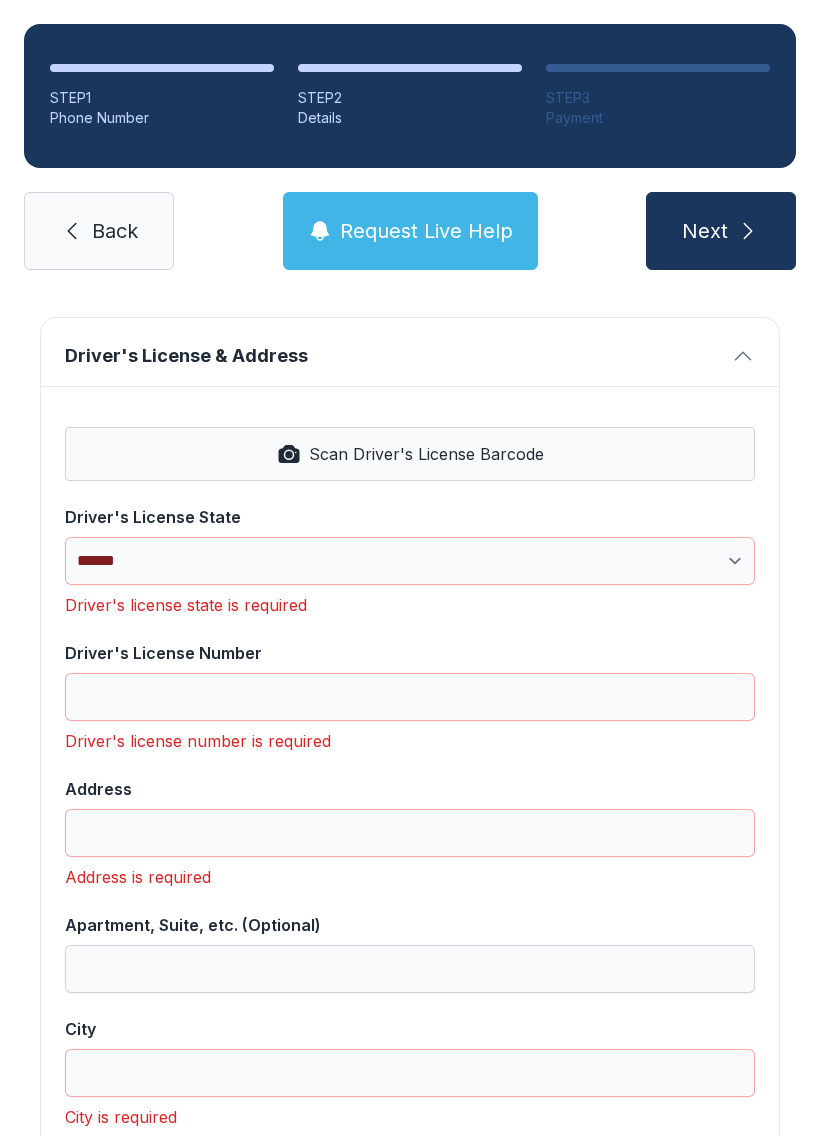 scroll, scrollTop: 763, scrollLeft: 0, axis: vertical 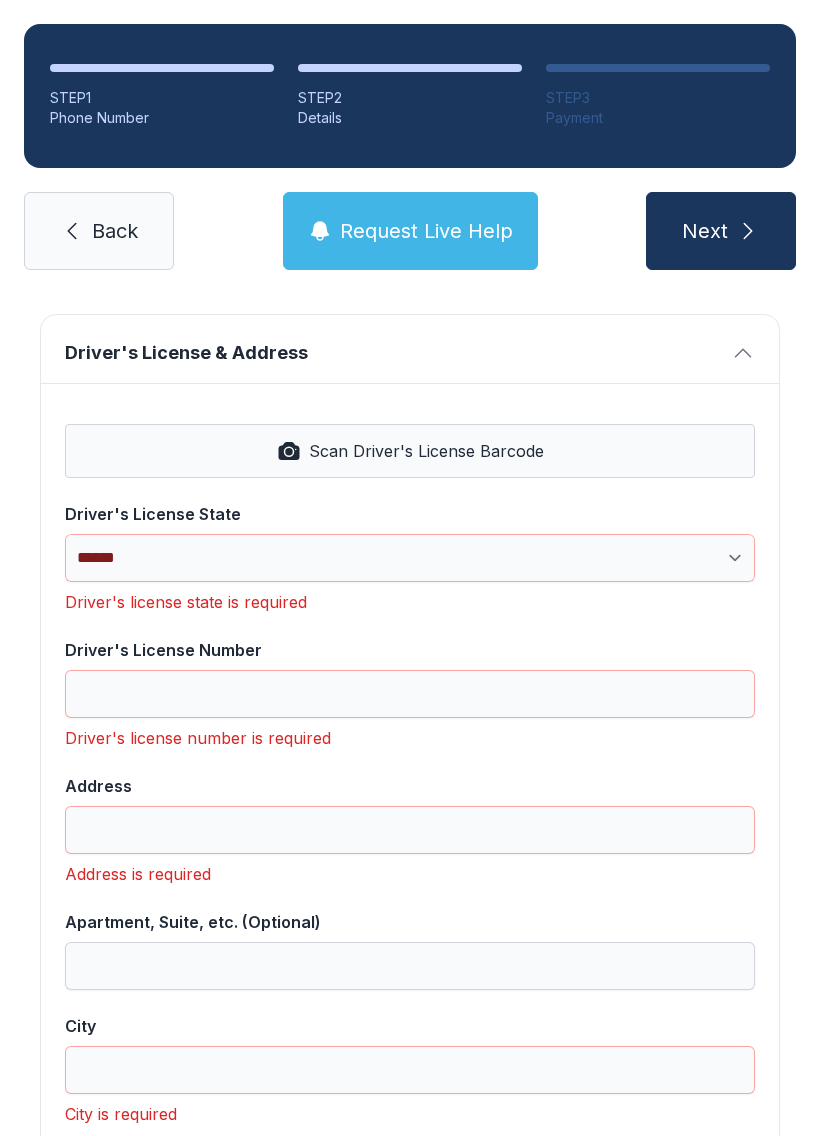 type on "**********" 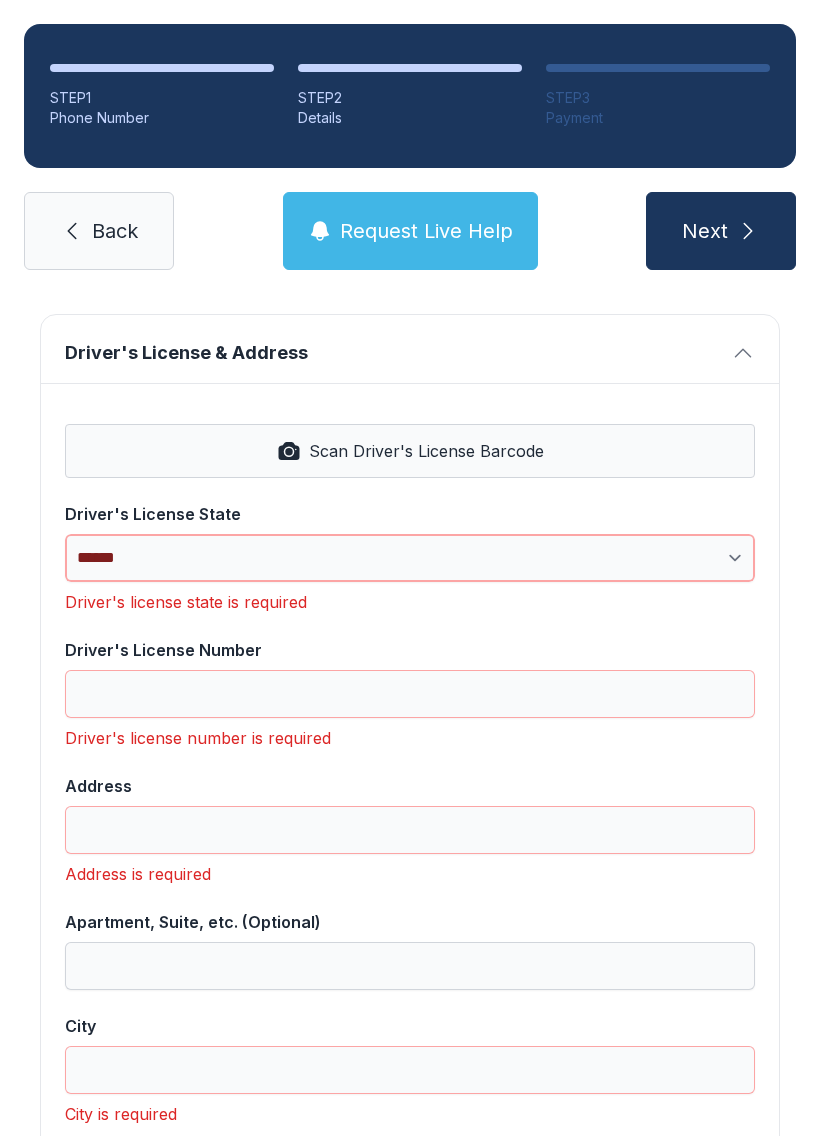 click on "**********" at bounding box center (410, 558) 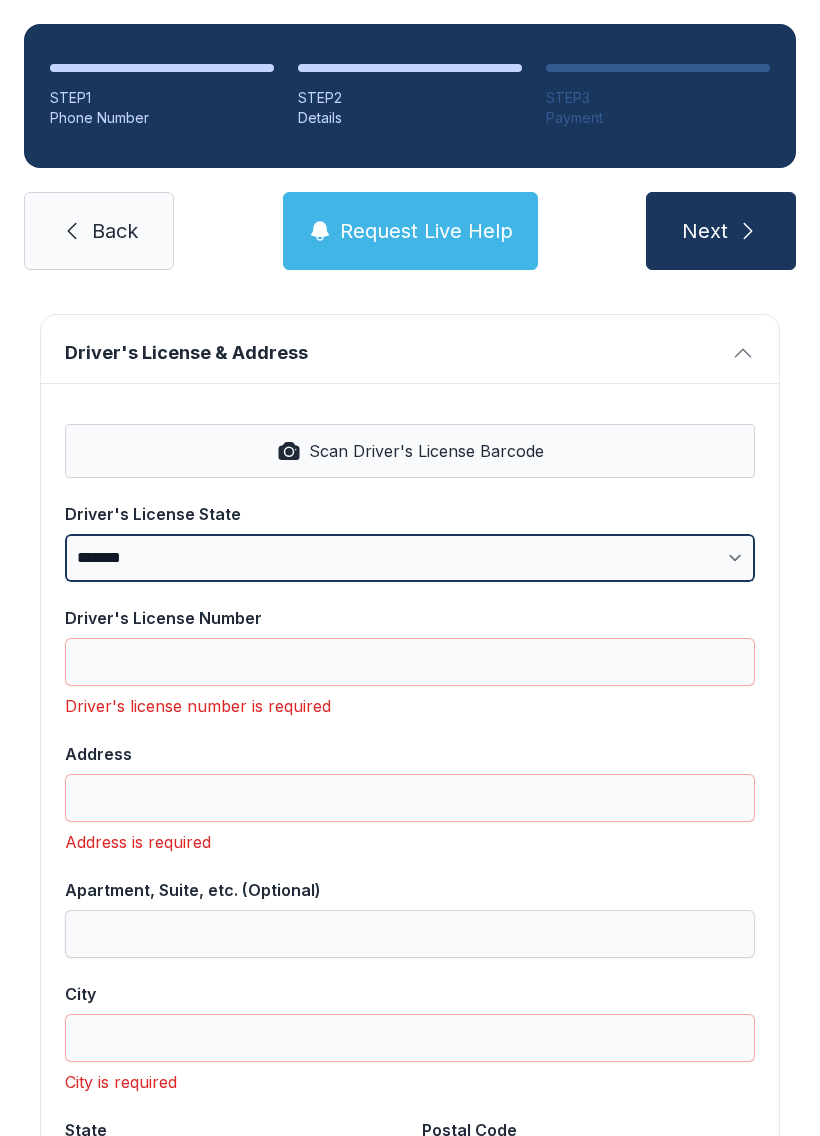 click on "**********" at bounding box center (410, 558) 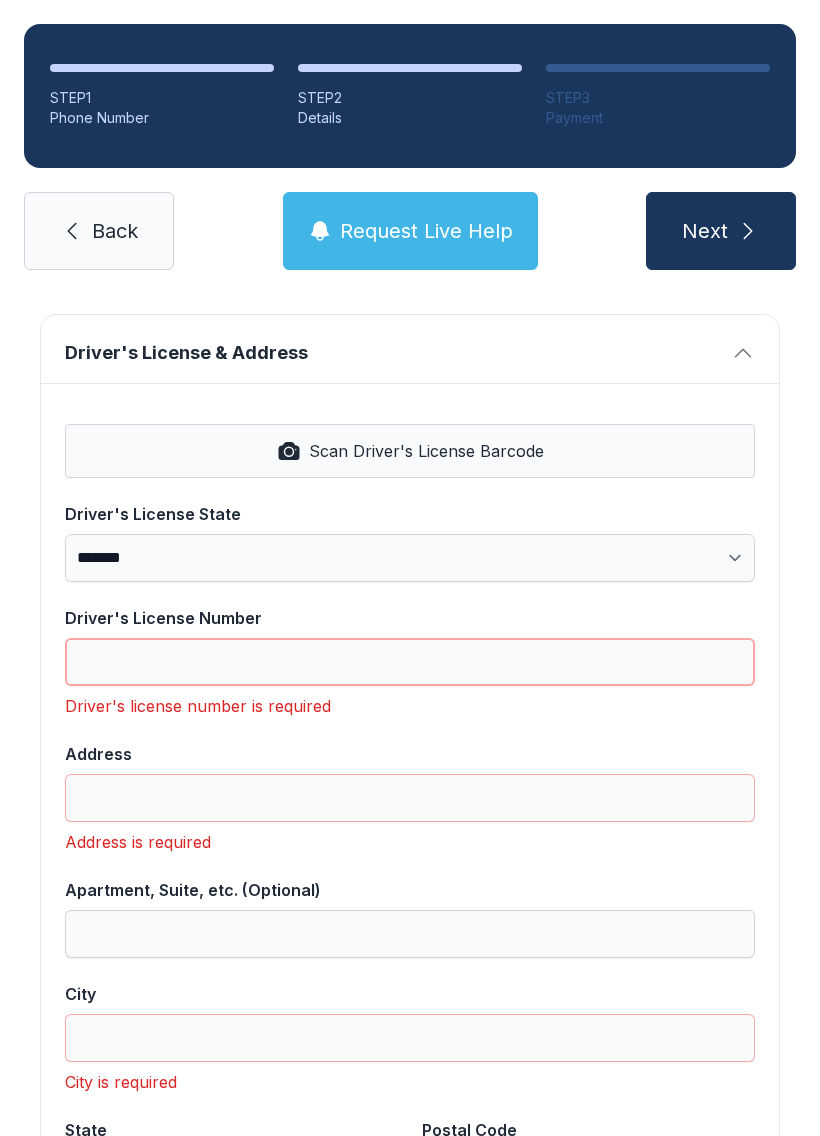 click on "Driver's License Number" at bounding box center (410, 662) 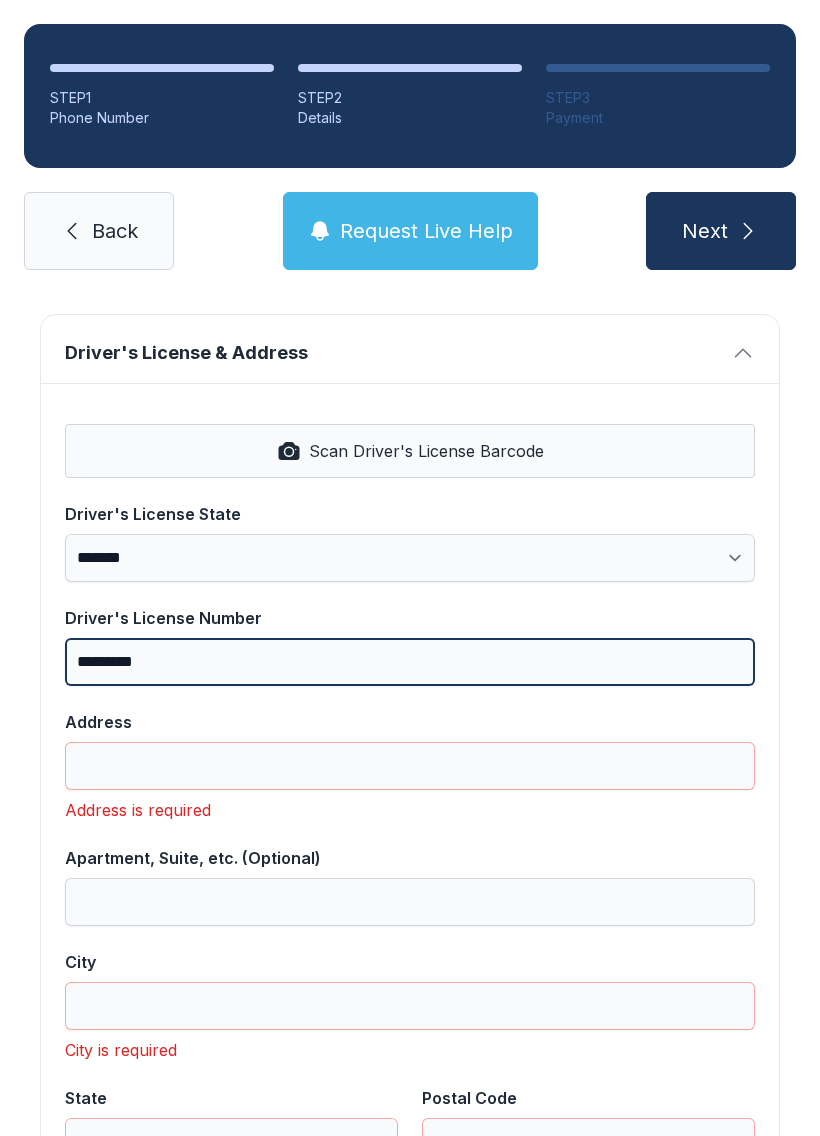type on "*********" 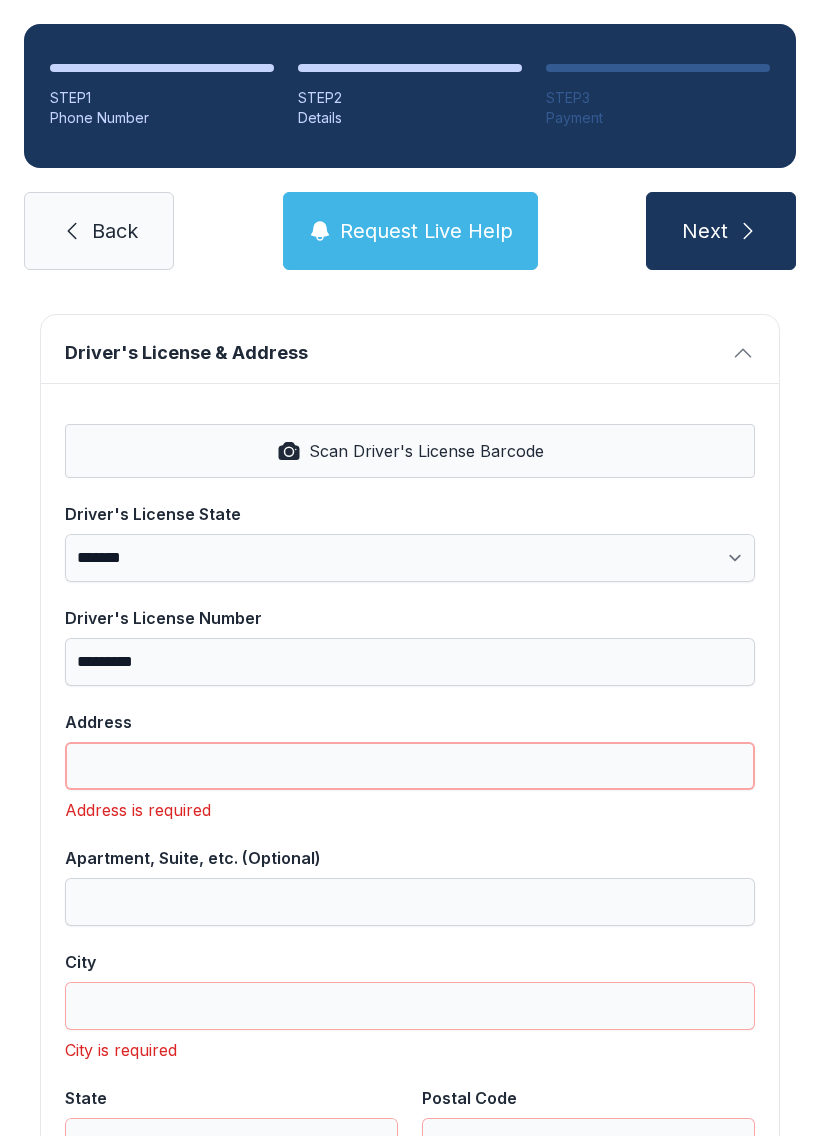 click on "Address" at bounding box center [410, 766] 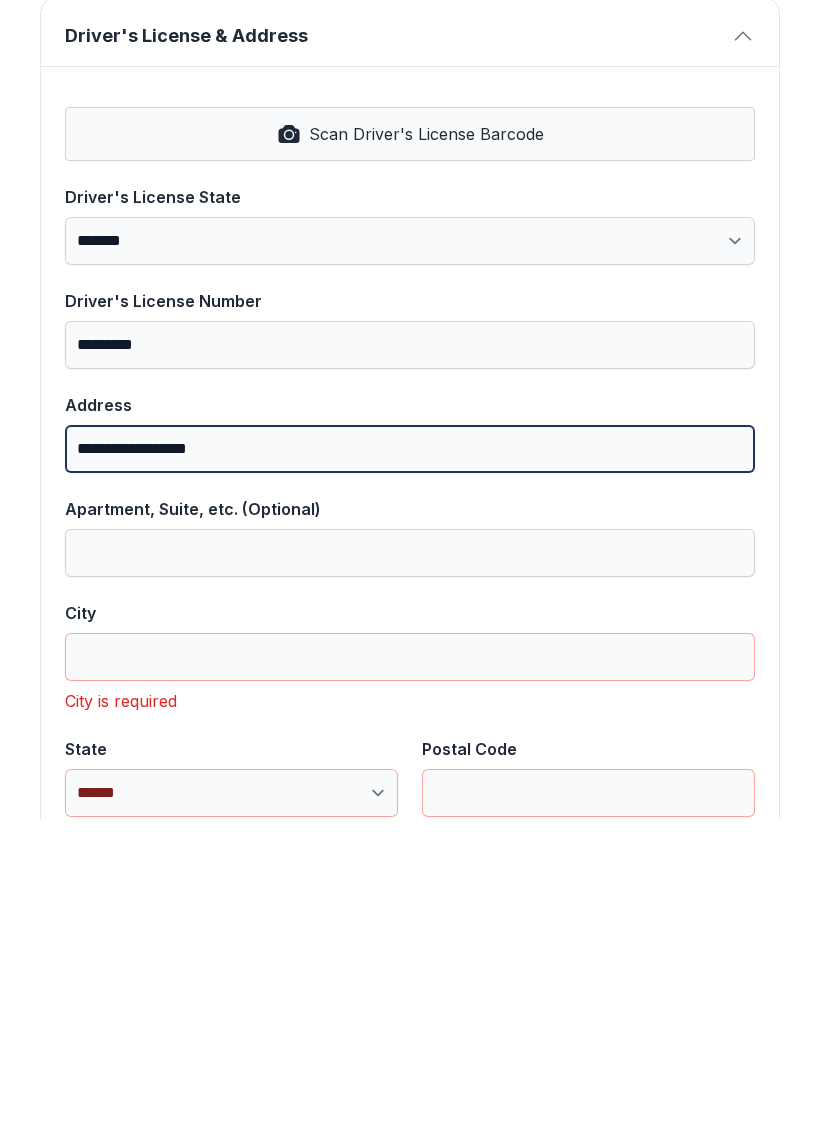 type on "**********" 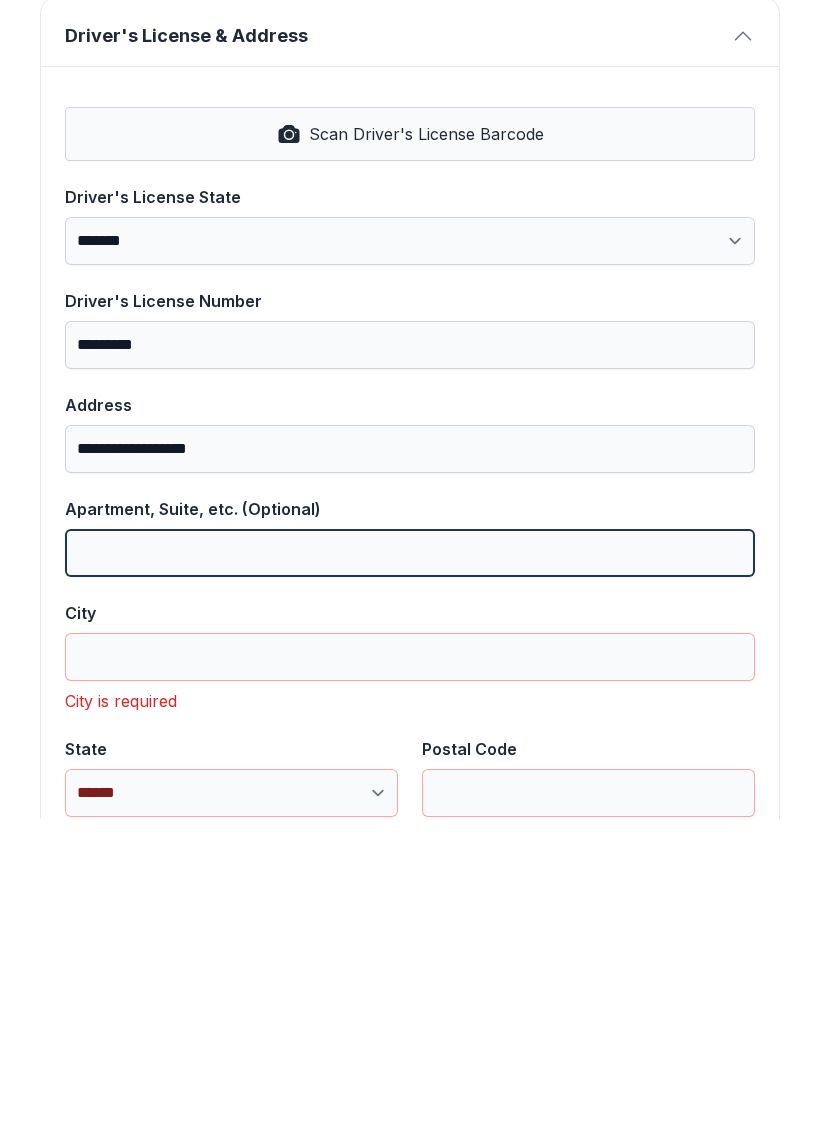 click on "Apartment, Suite, etc. (Optional)" at bounding box center (410, 870) 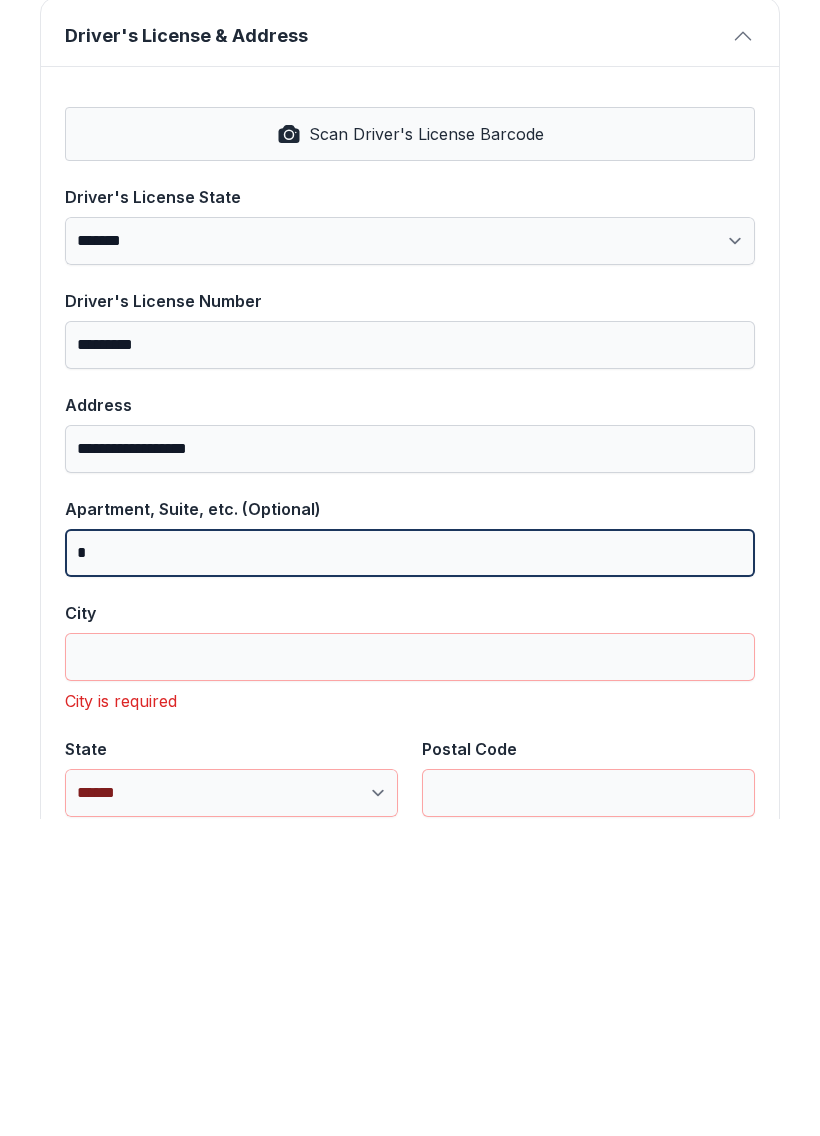 type on "*" 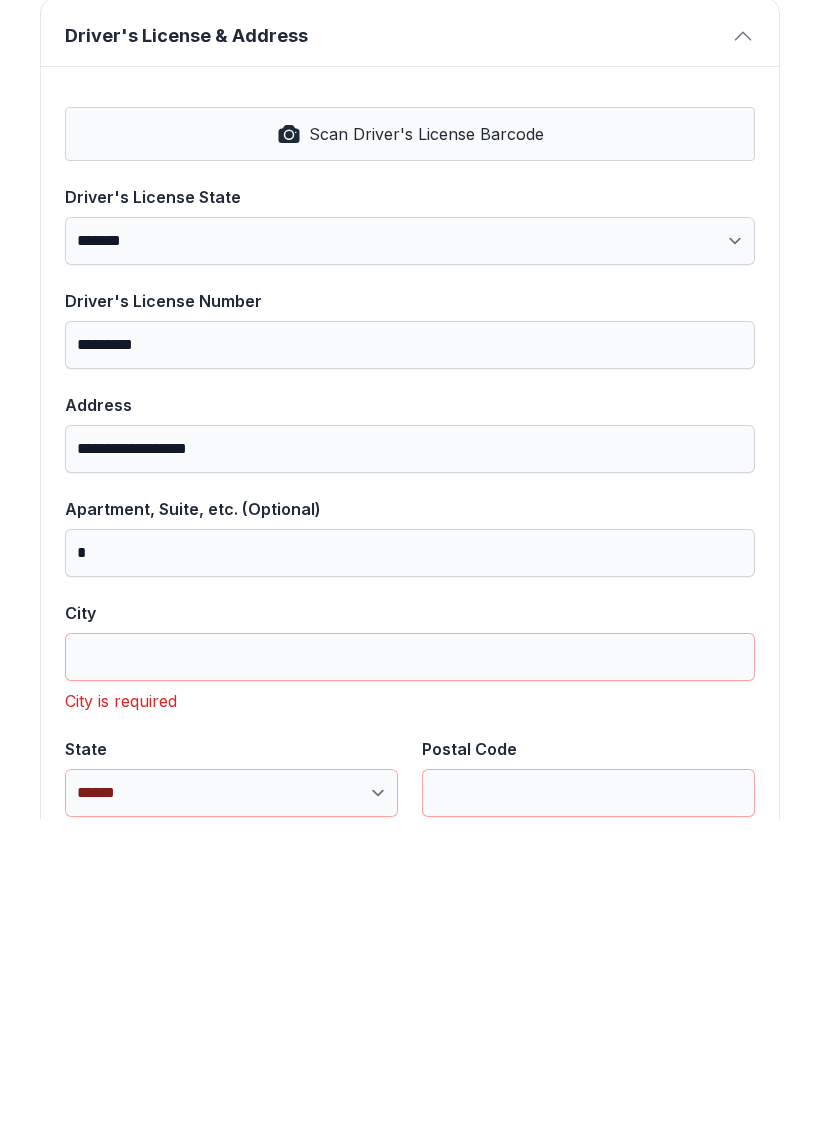 click on "City is required" at bounding box center (410, 1018) 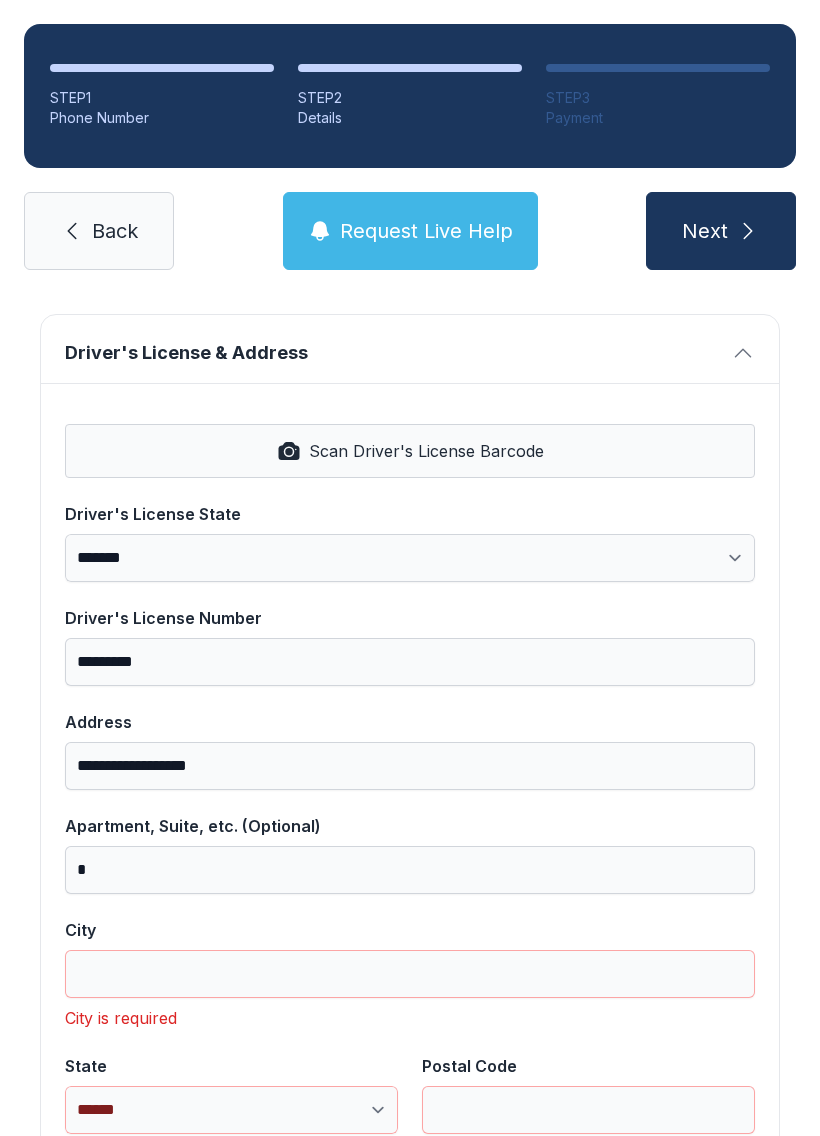 click on "City" at bounding box center [410, 974] 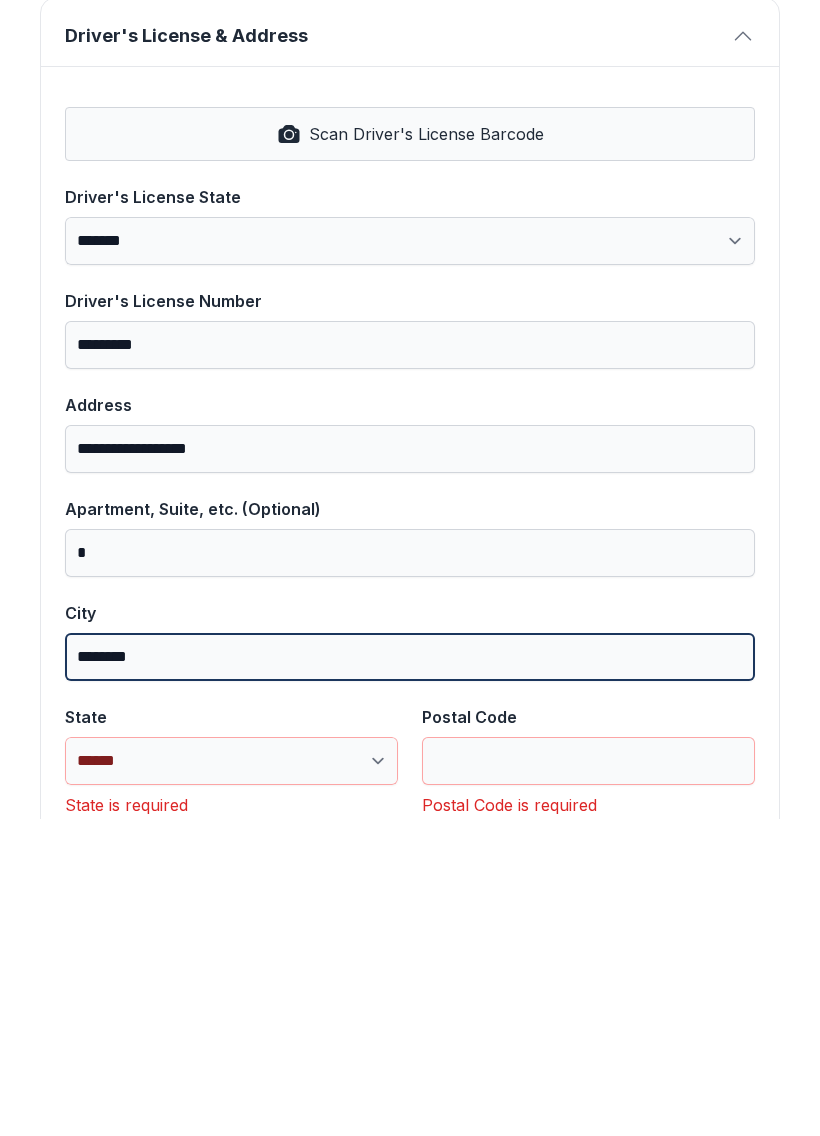 type on "********" 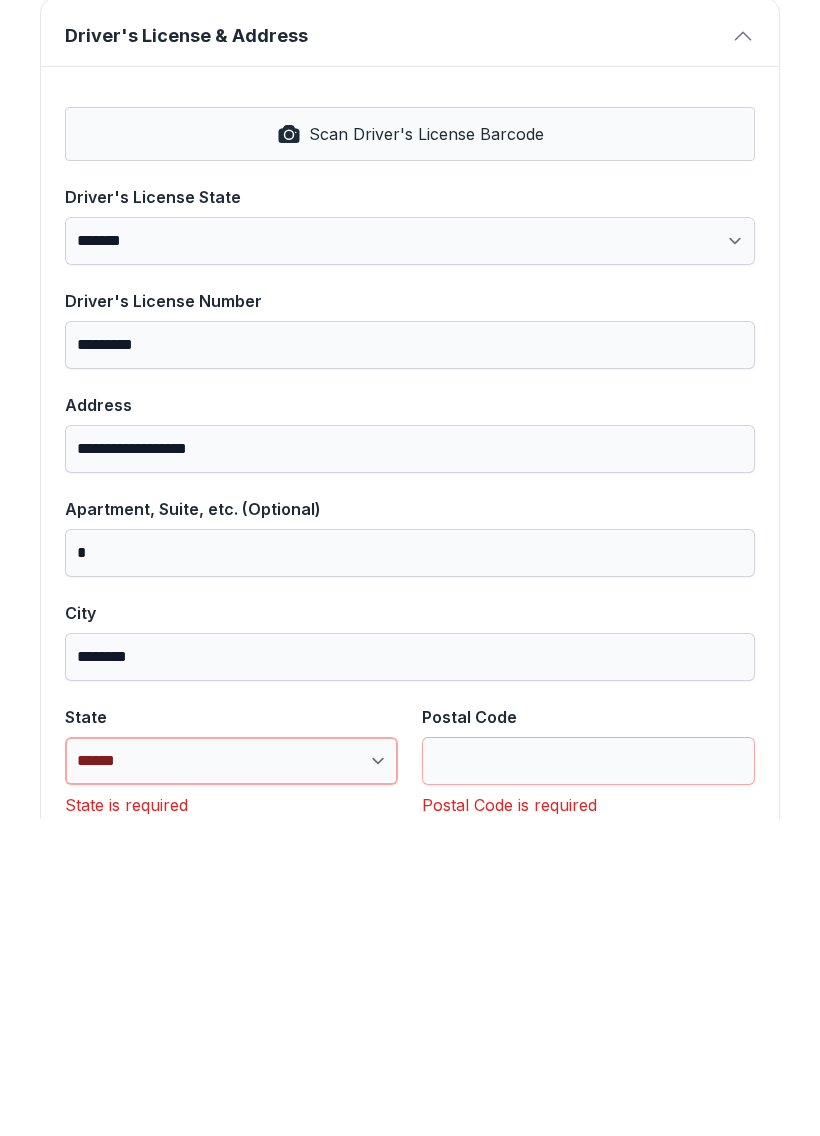 click on "**********" at bounding box center (231, 1078) 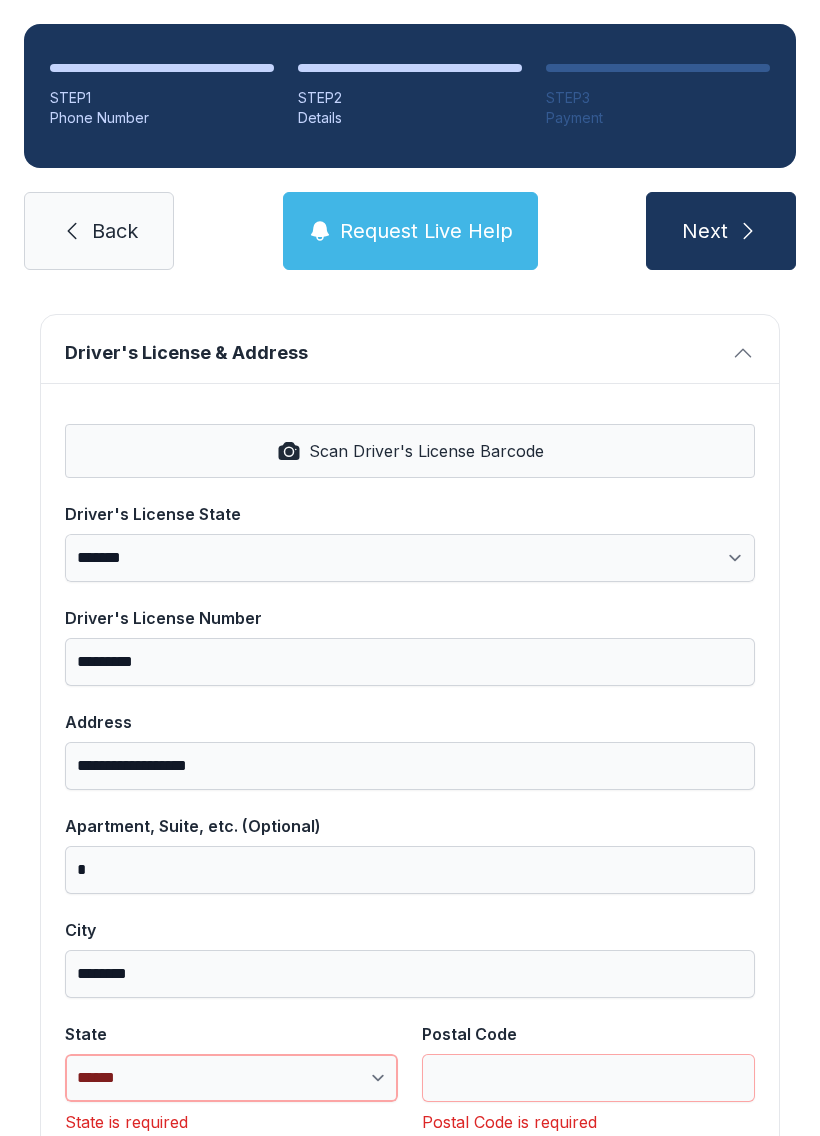 select on "**" 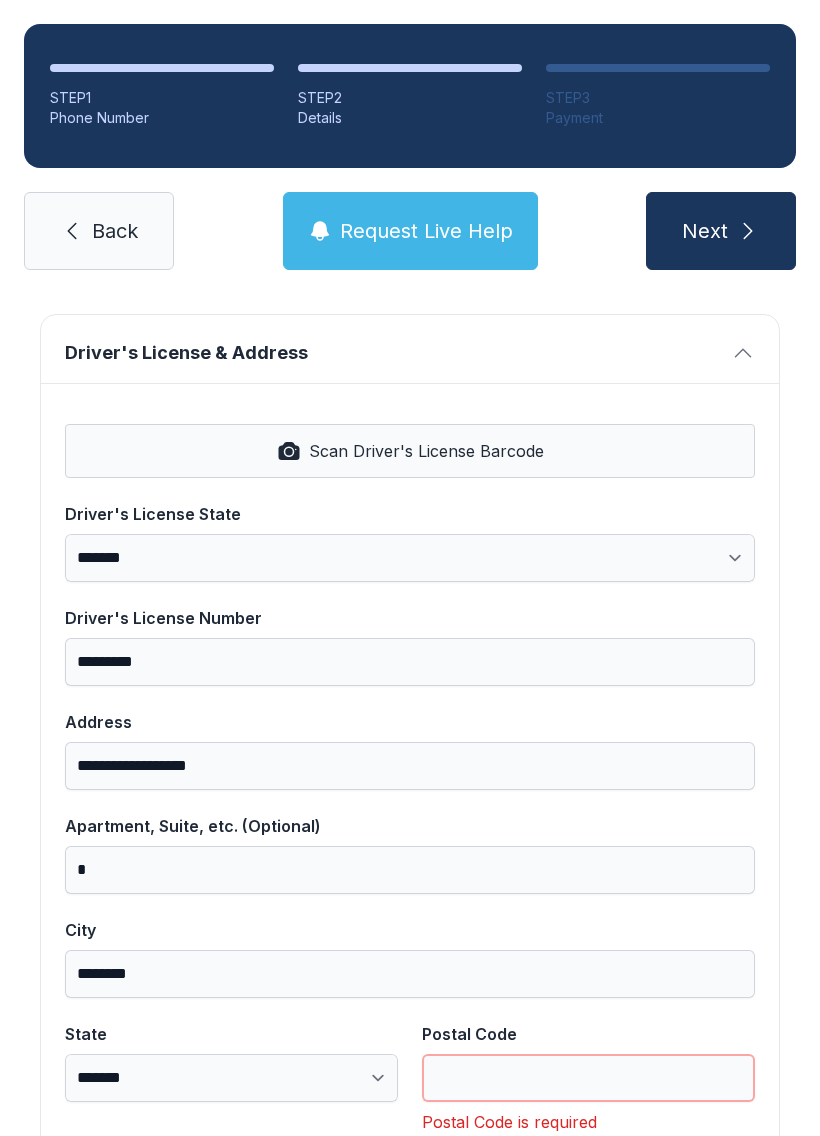 click on "Postal Code" at bounding box center (588, 1078) 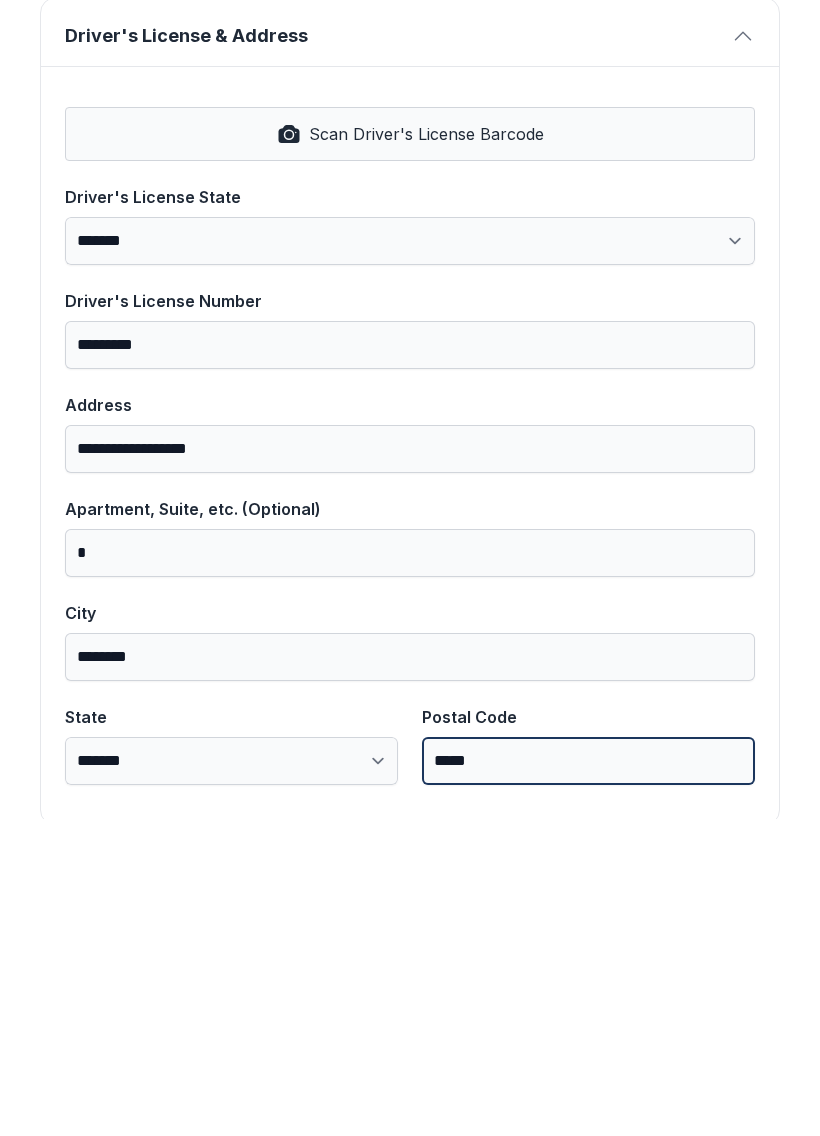 type on "*****" 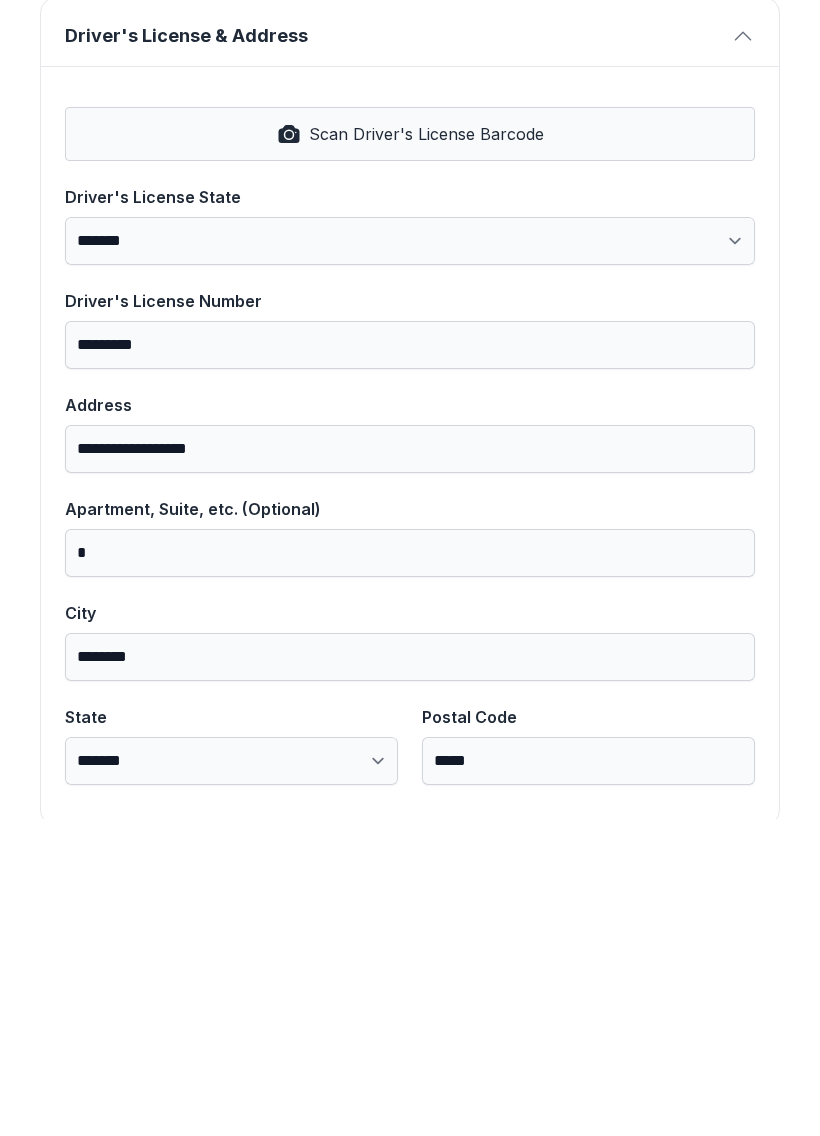 type on "*" 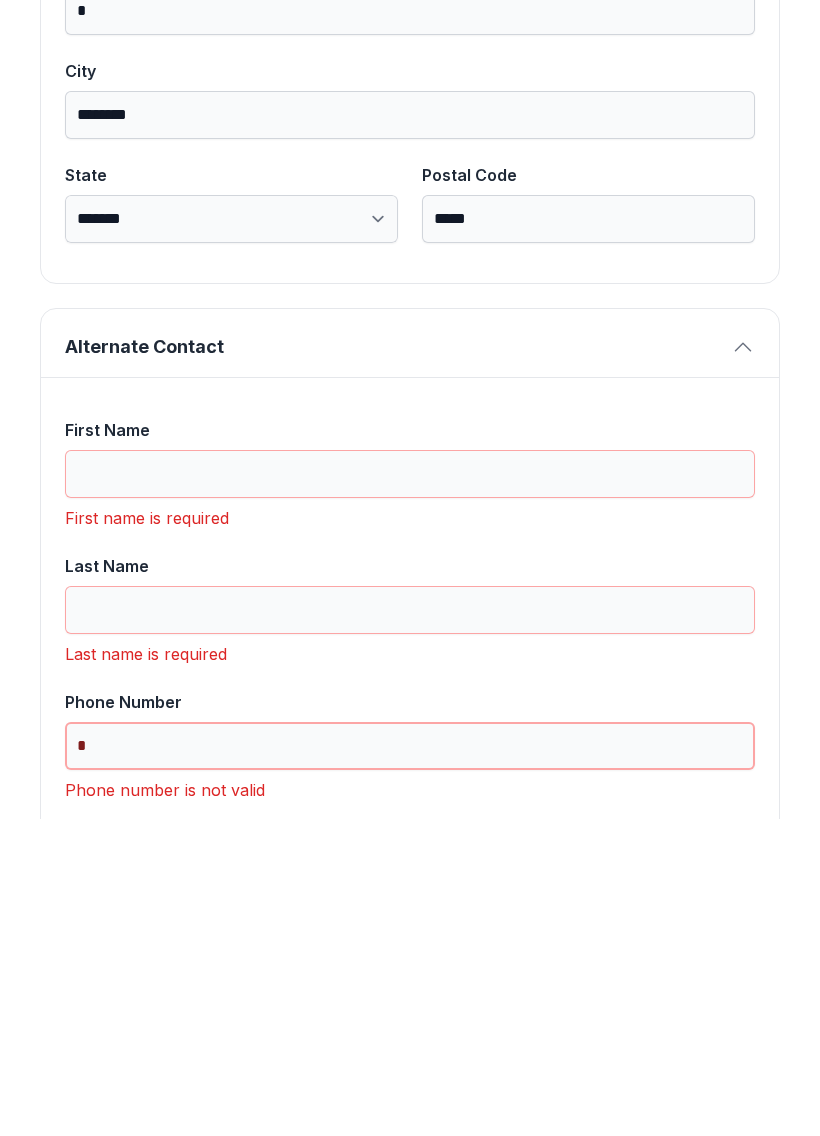 scroll, scrollTop: 1315, scrollLeft: 0, axis: vertical 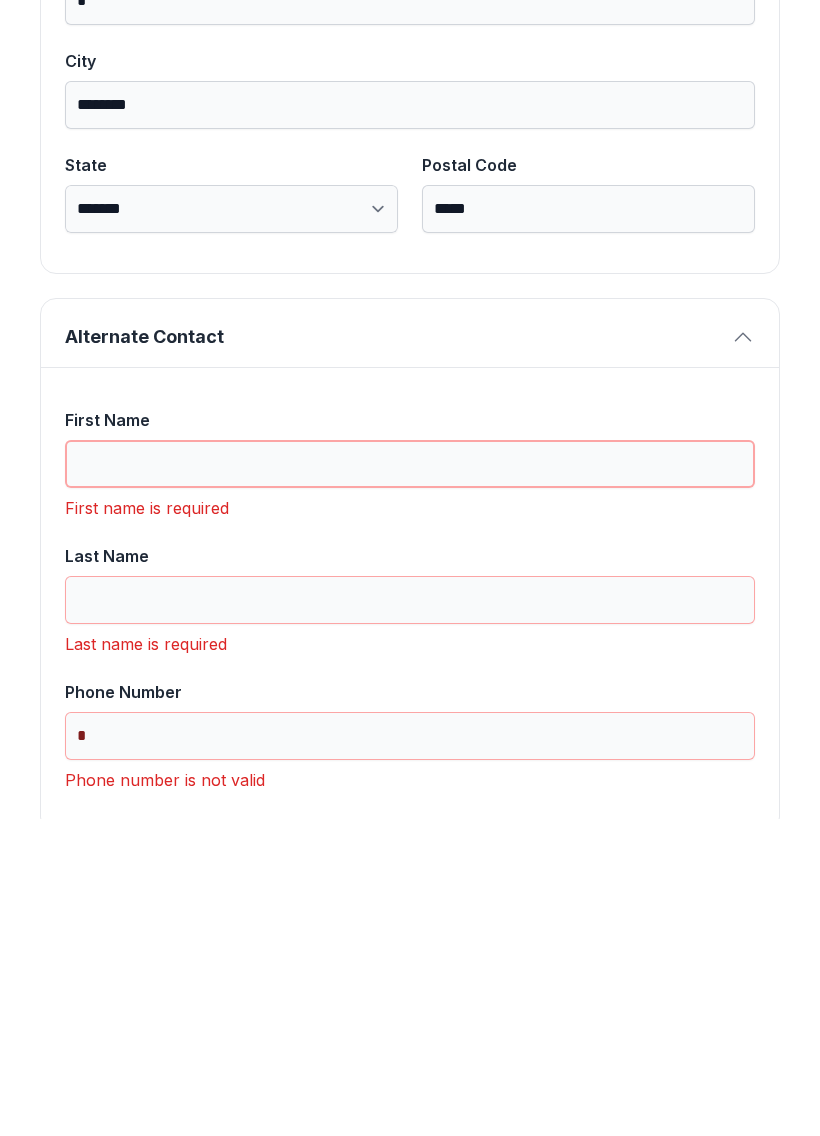 click on "First Name" at bounding box center (410, 781) 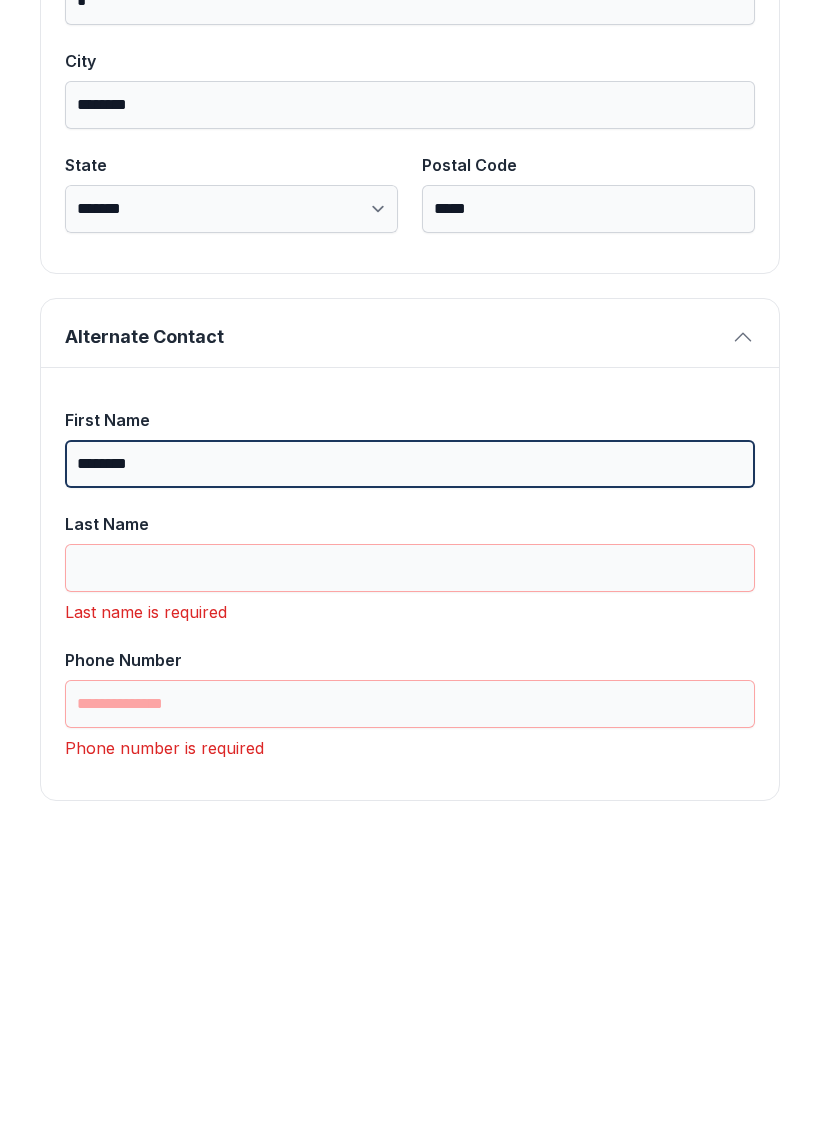 type on "*******" 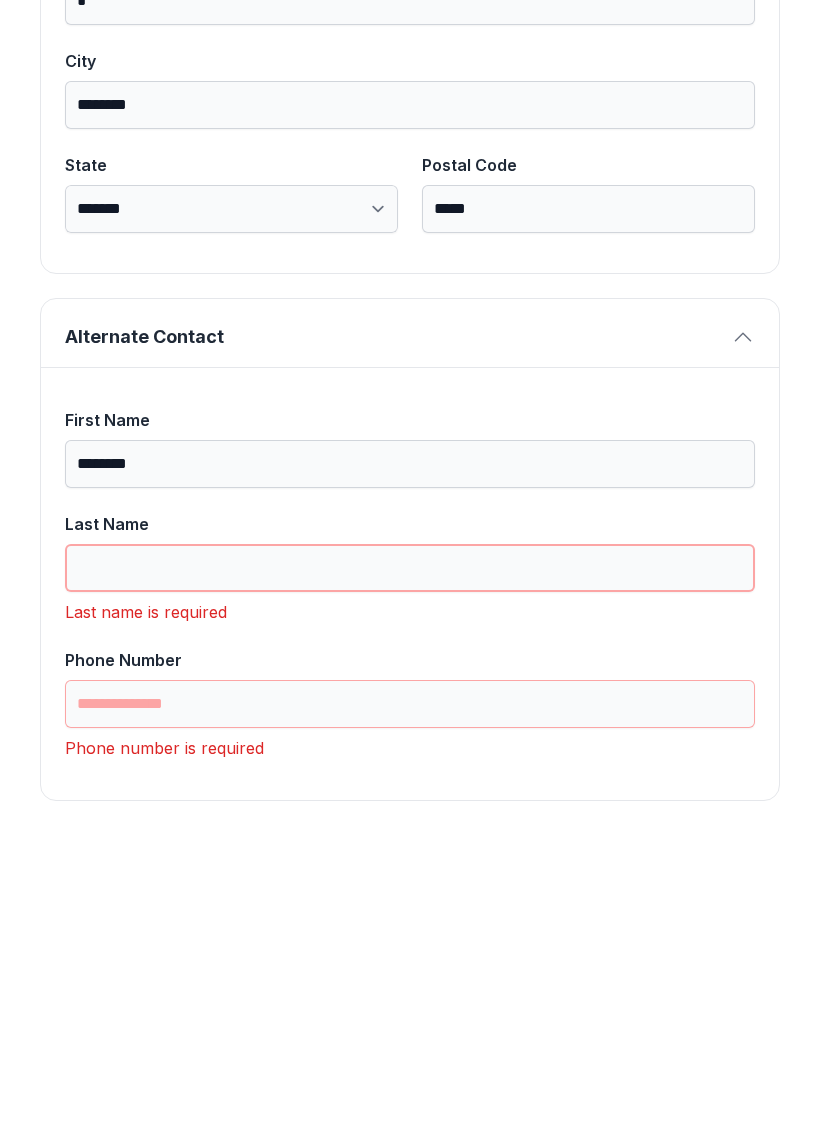 click on "Last Name" at bounding box center (410, 885) 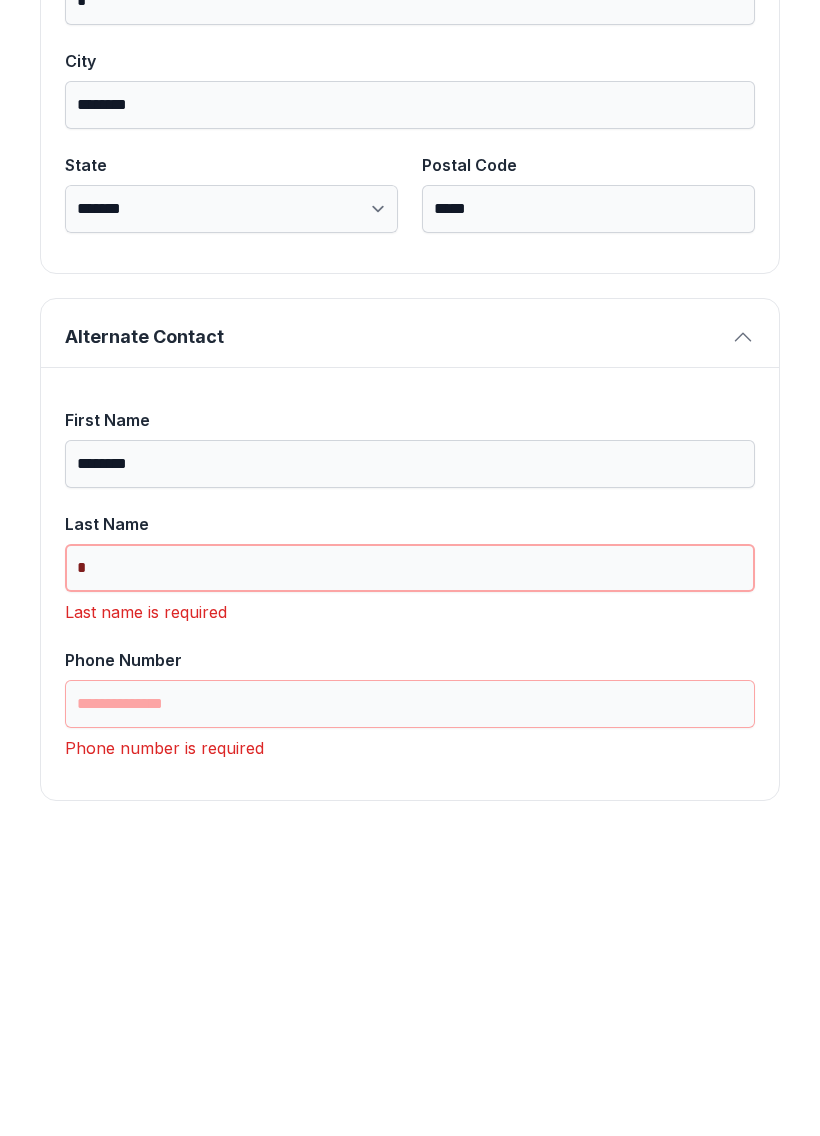 scroll, scrollTop: 1301, scrollLeft: 0, axis: vertical 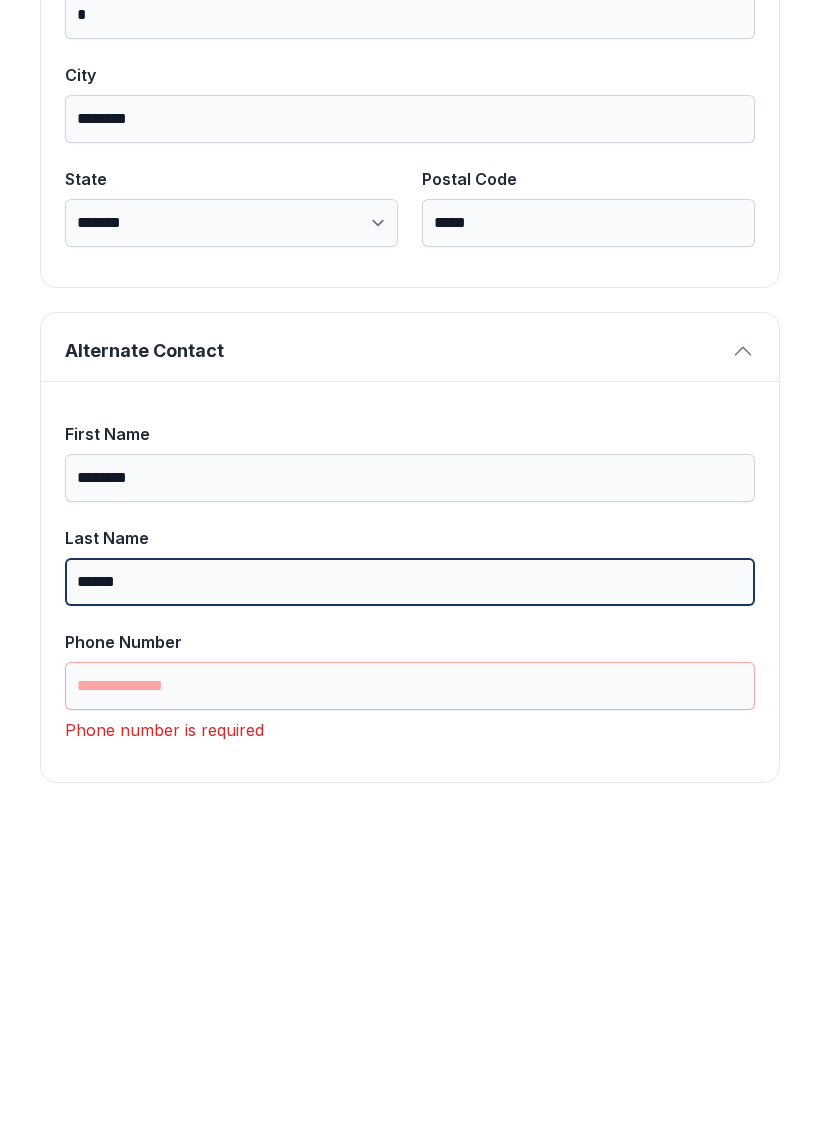type on "******" 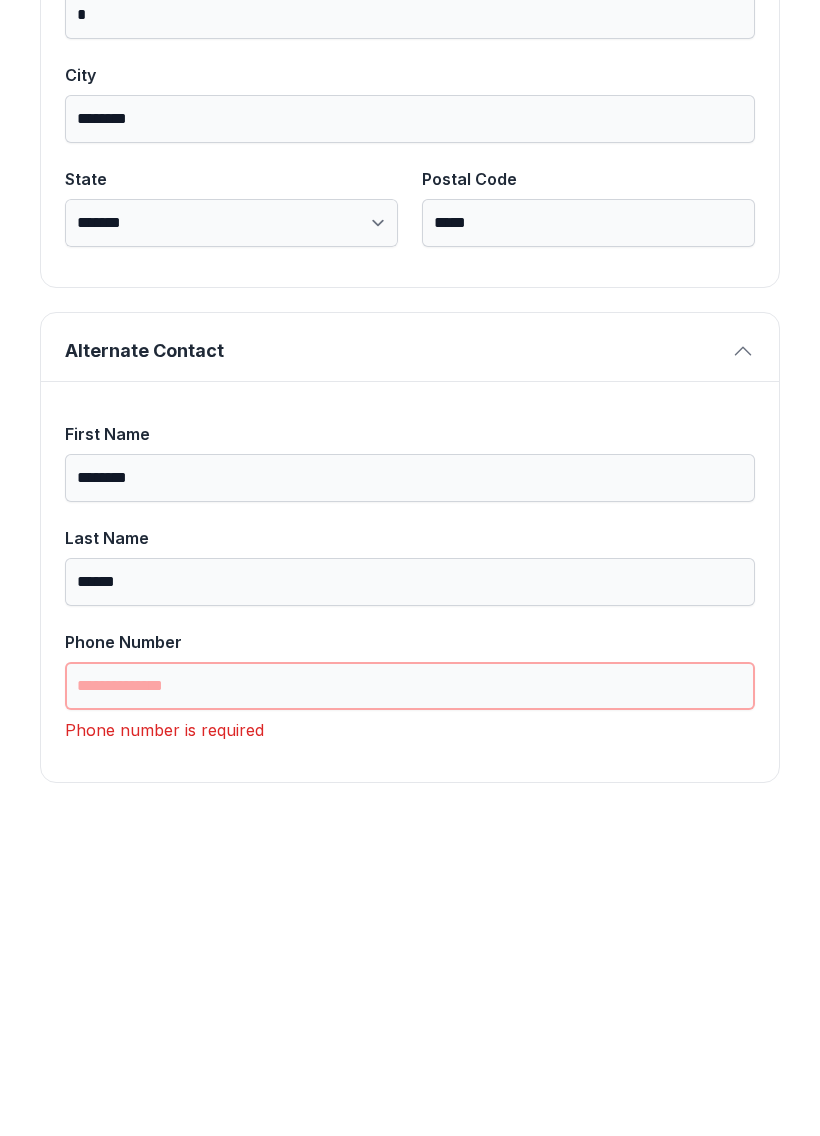 click on "Phone Number" at bounding box center (410, 1003) 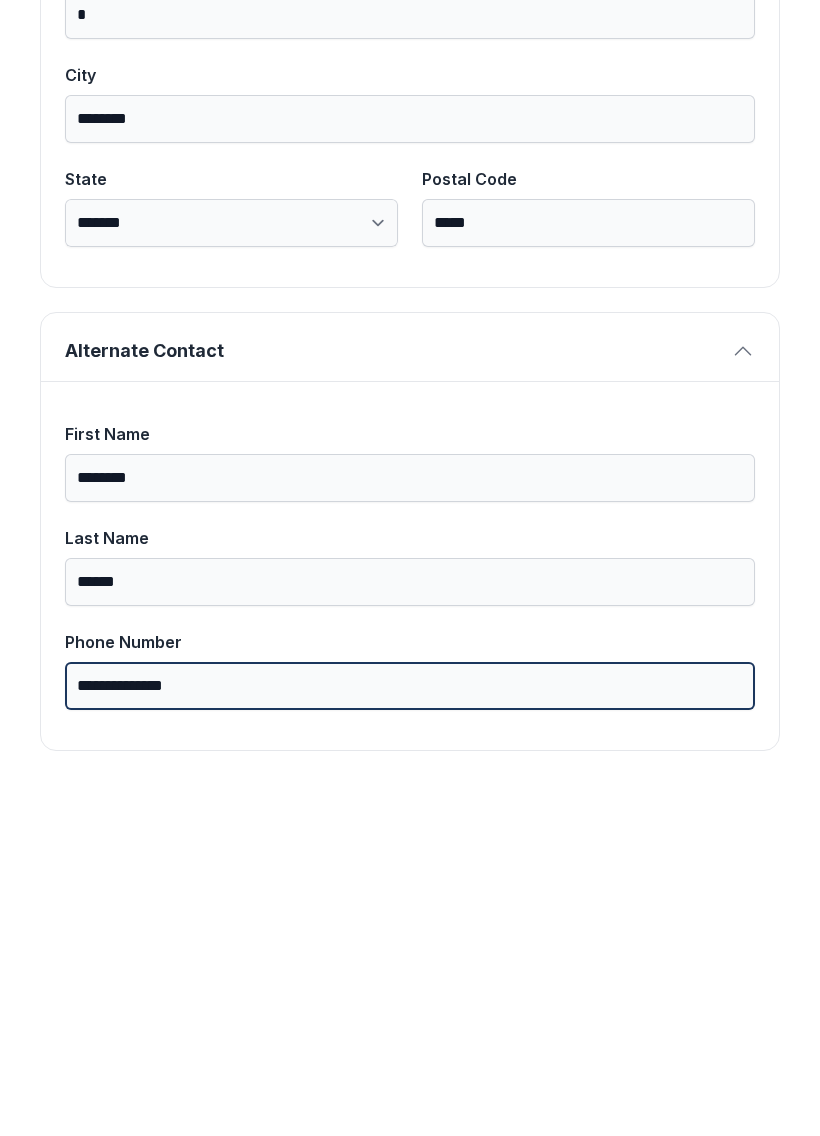 scroll, scrollTop: 1269, scrollLeft: 0, axis: vertical 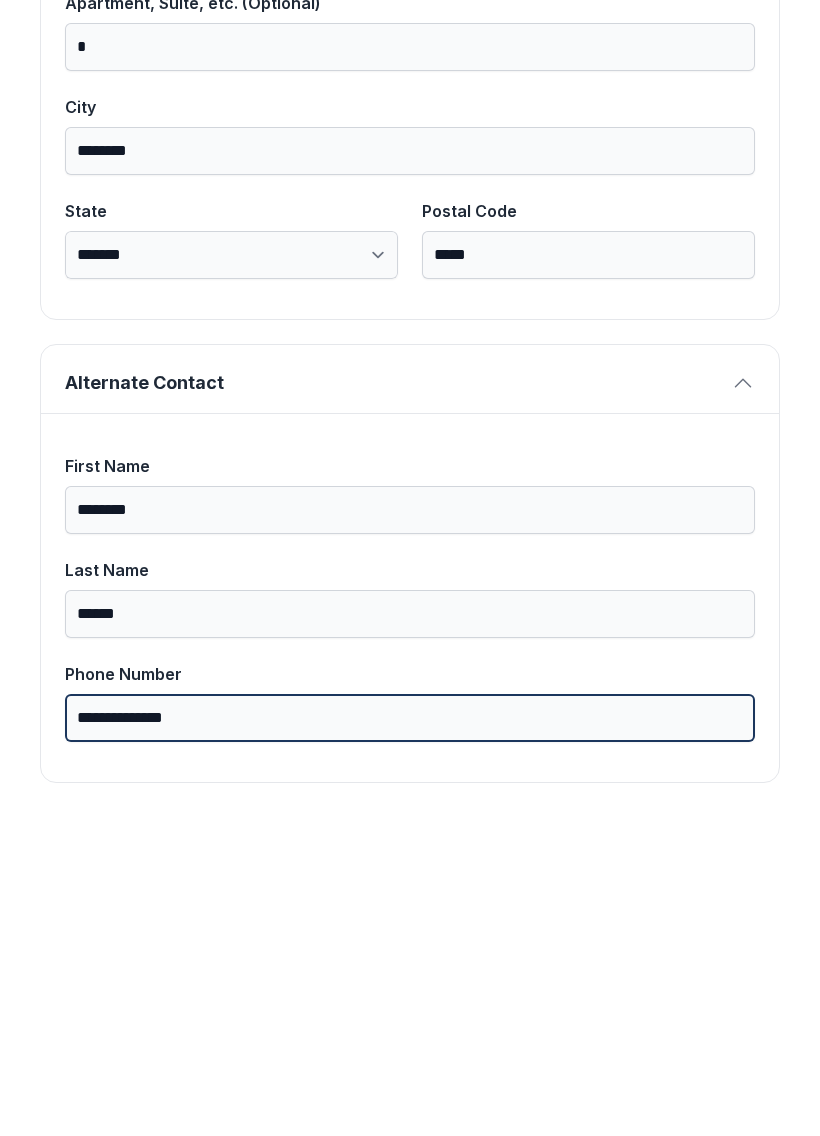 type on "**********" 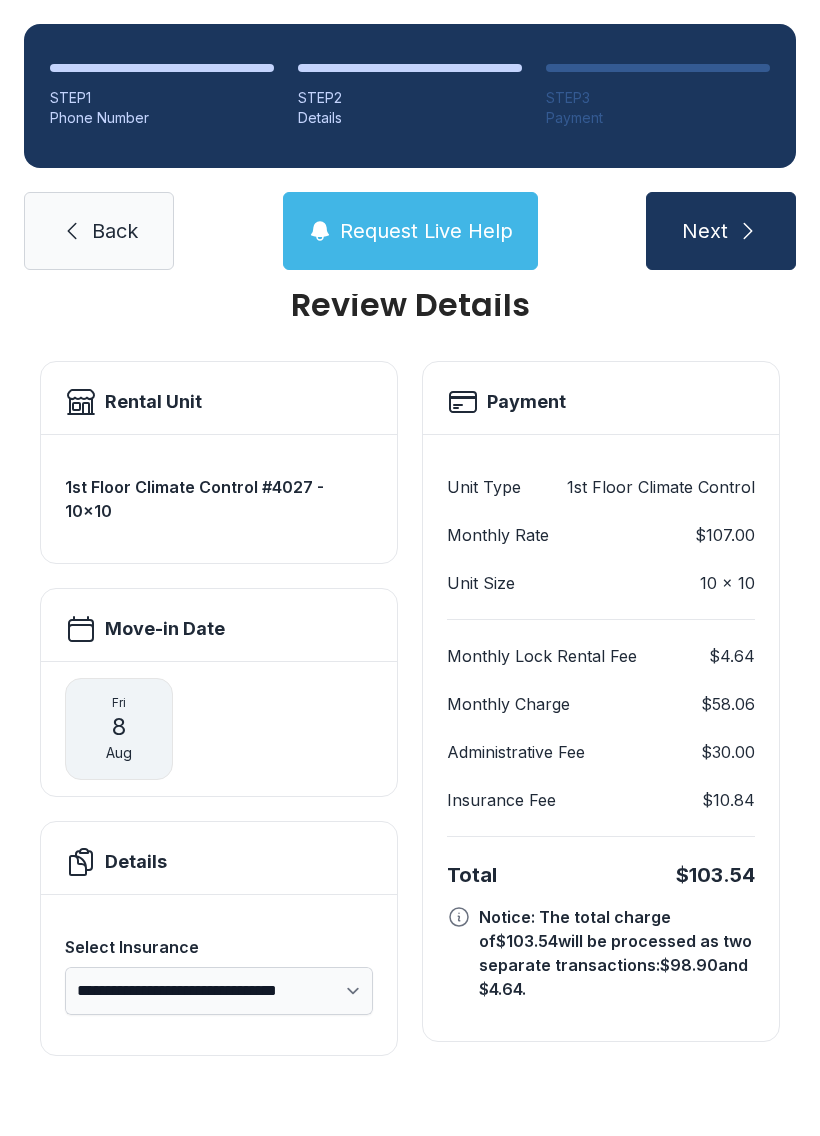 scroll, scrollTop: 0, scrollLeft: 0, axis: both 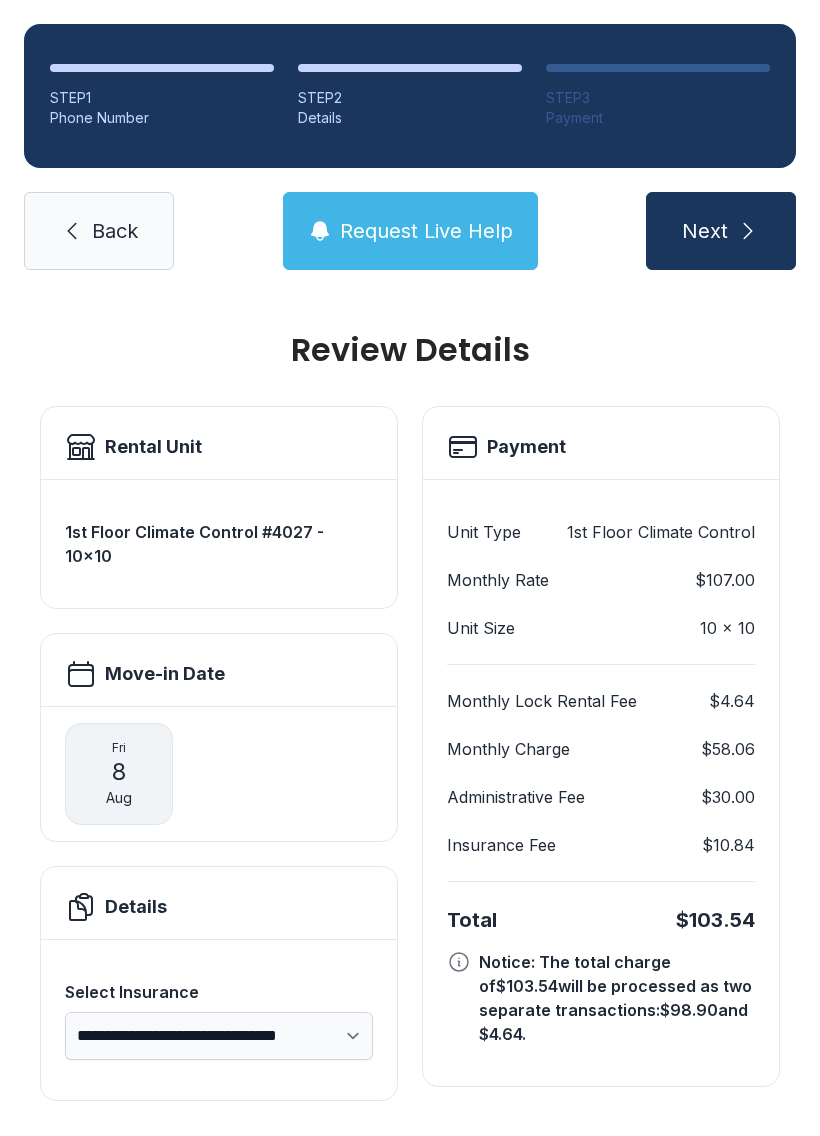 click on "Next" at bounding box center (721, 231) 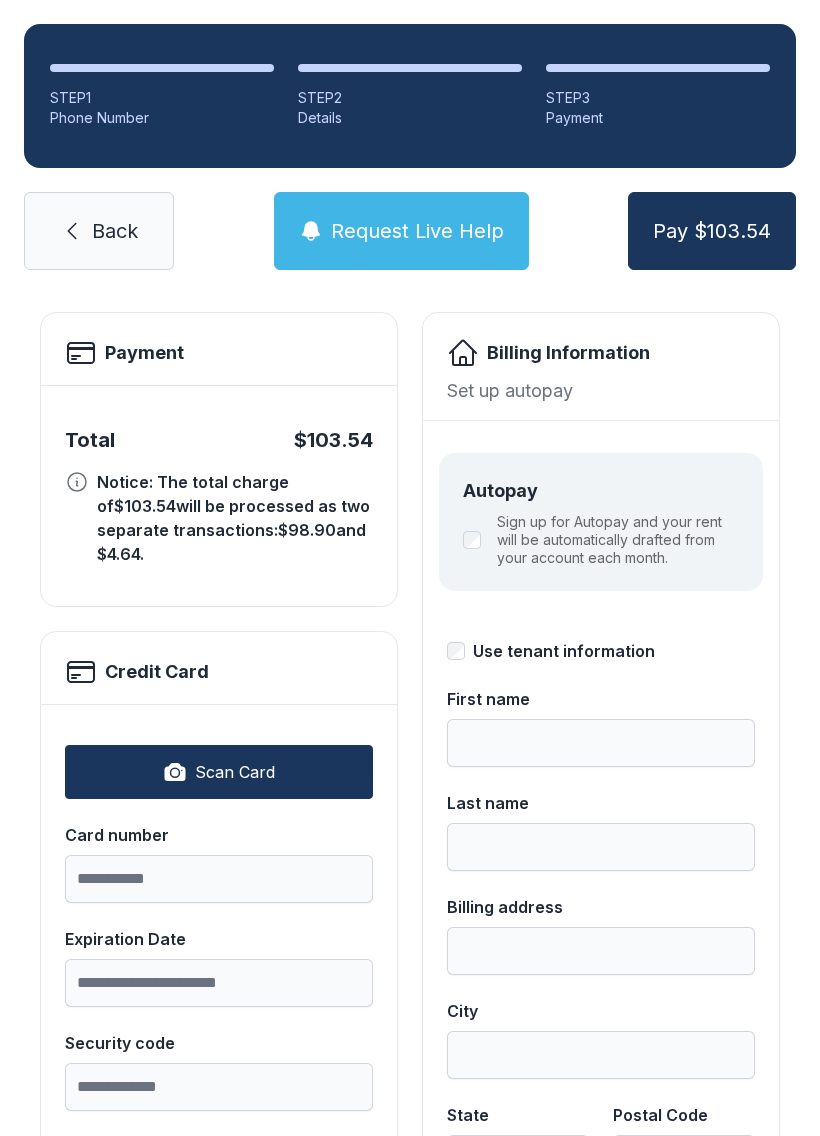 scroll, scrollTop: 92, scrollLeft: 0, axis: vertical 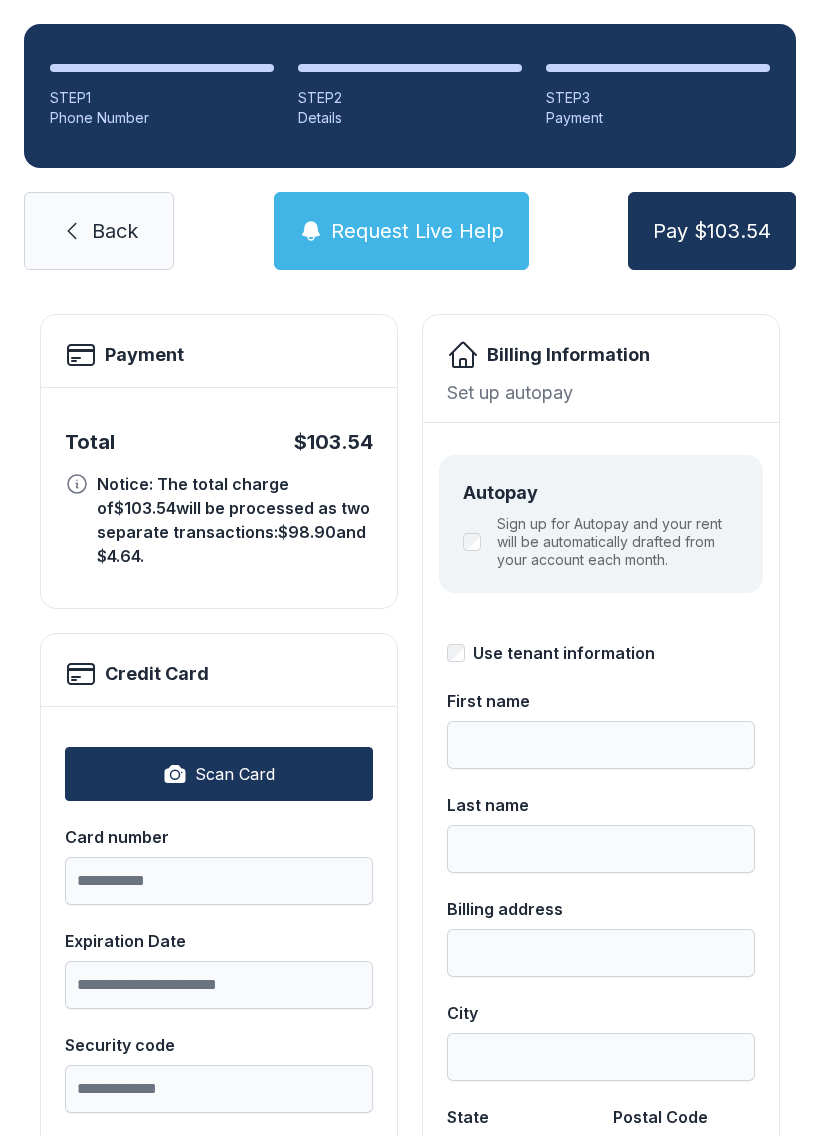 click on "Pay $103.54" at bounding box center (712, 231) 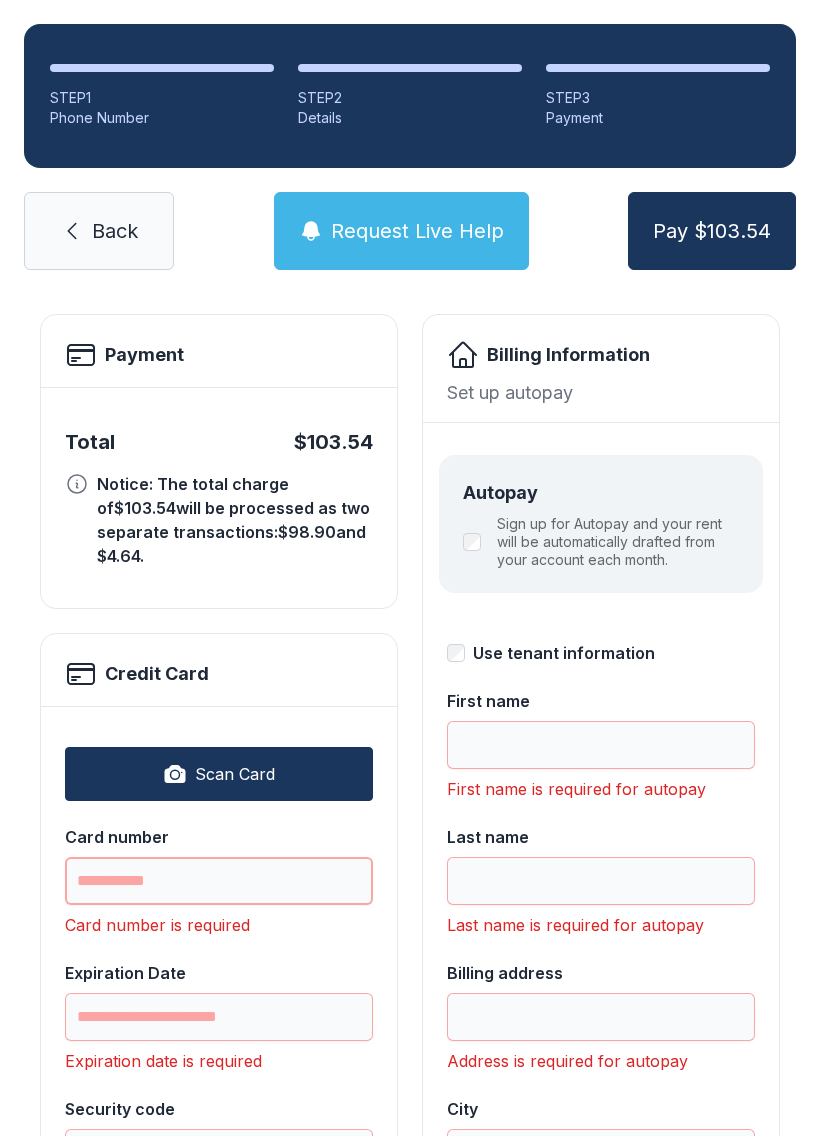 scroll, scrollTop: 44, scrollLeft: 0, axis: vertical 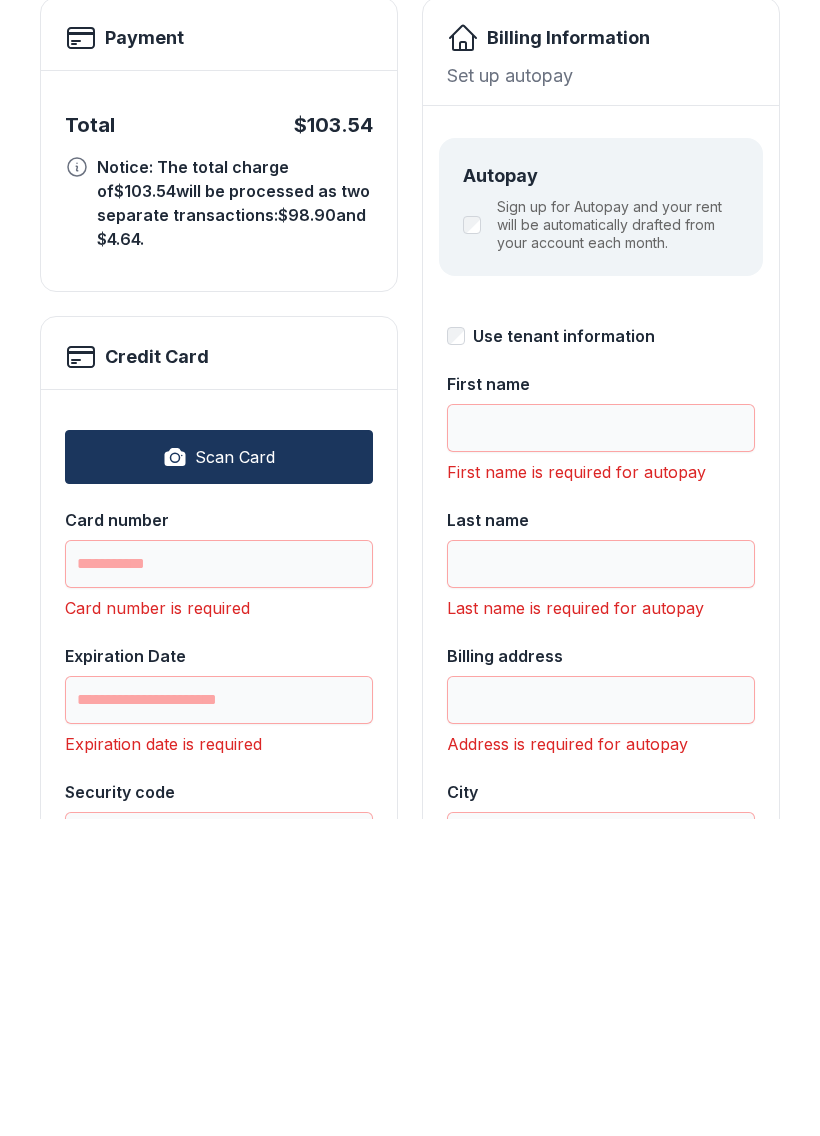 click on "Scan Card" at bounding box center [235, 774] 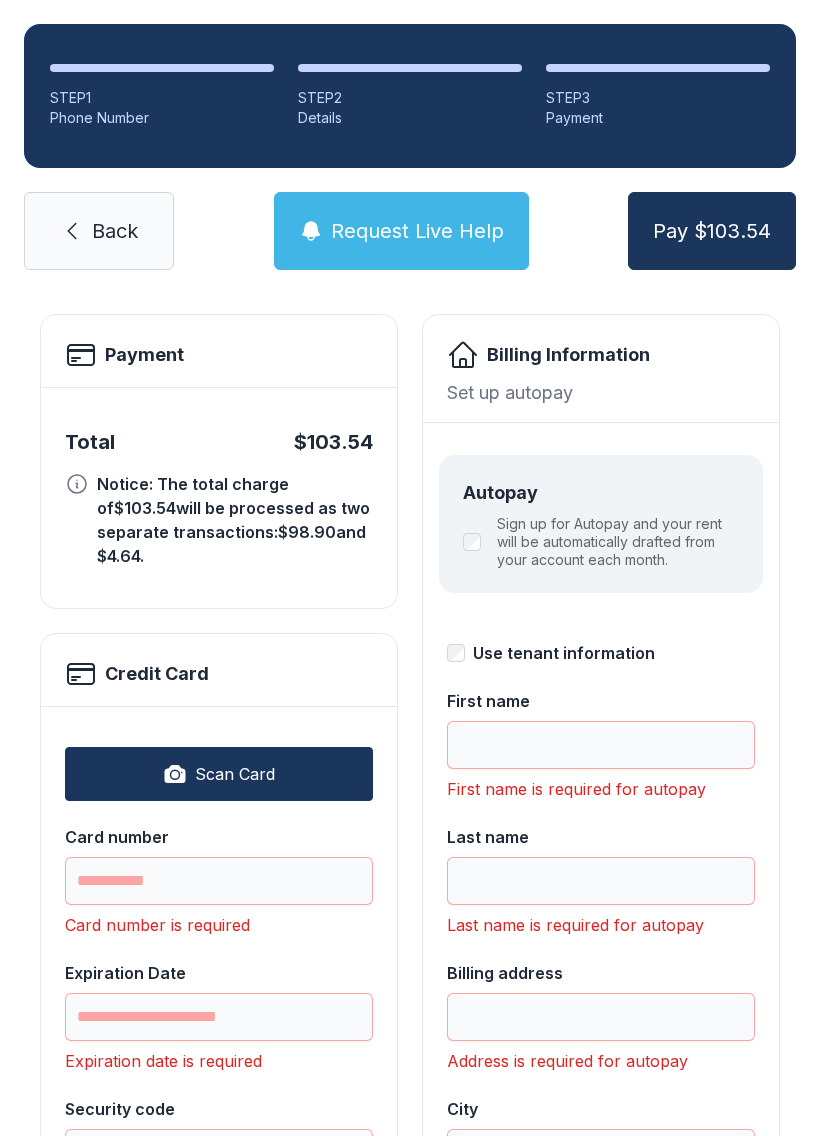 type on "**********" 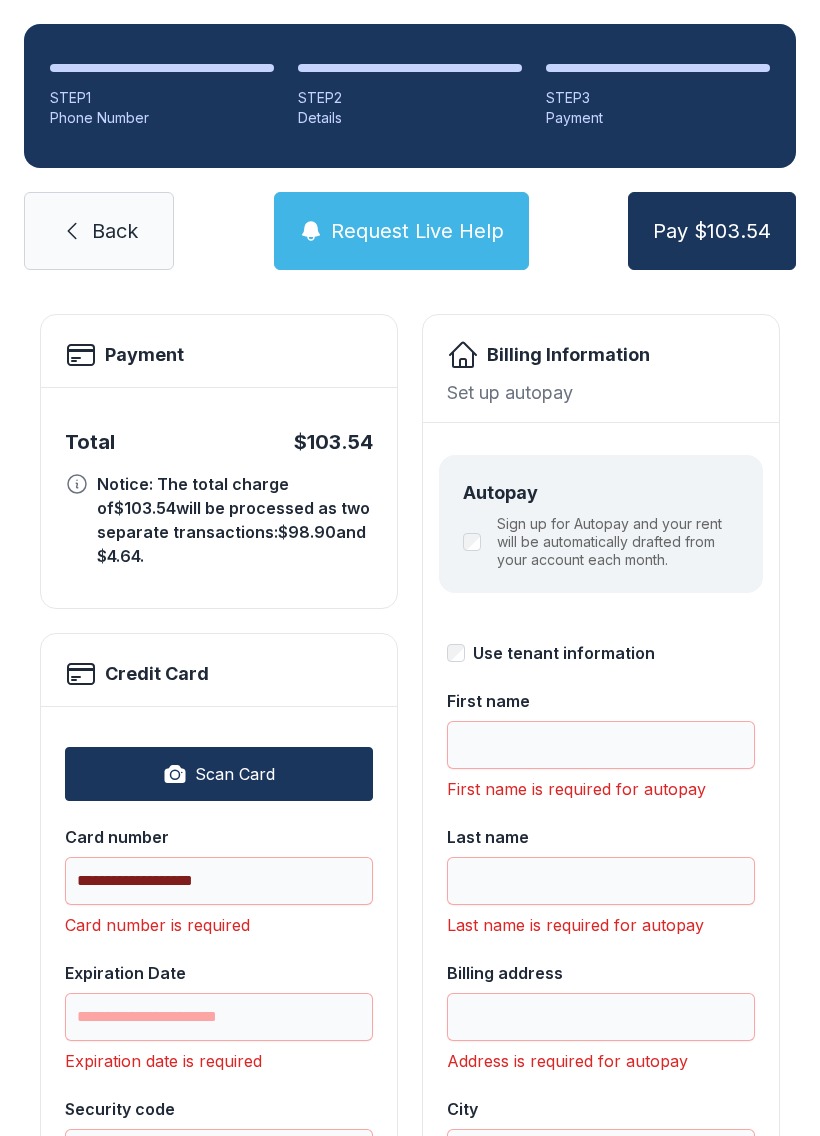 type on "*****" 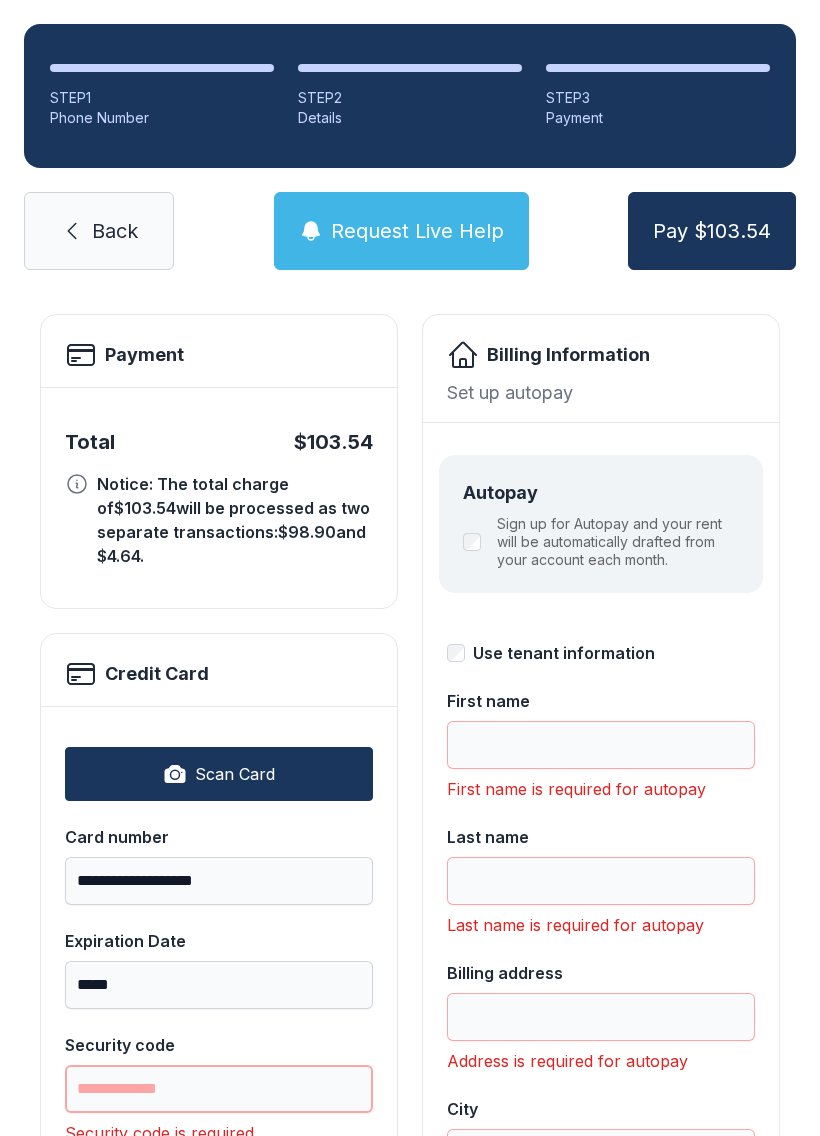 click on "Security code" at bounding box center (219, 1089) 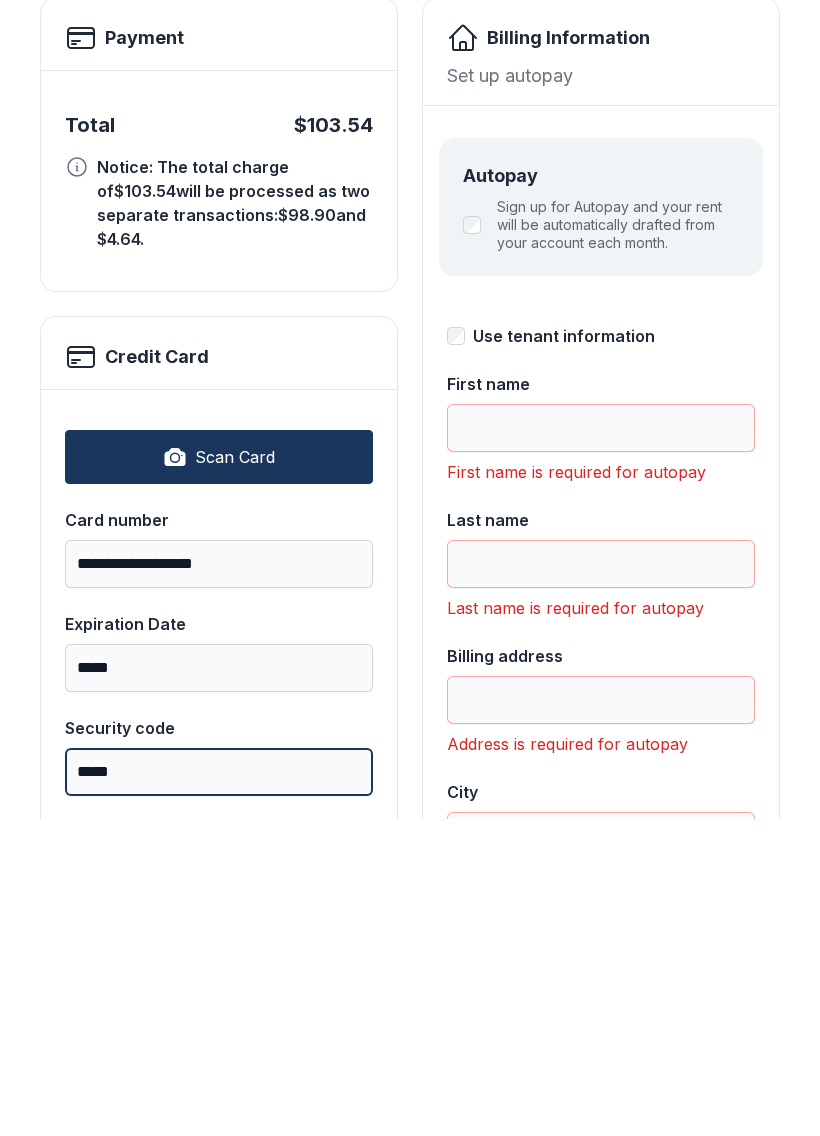 click on "Pay $103.54" at bounding box center [712, 231] 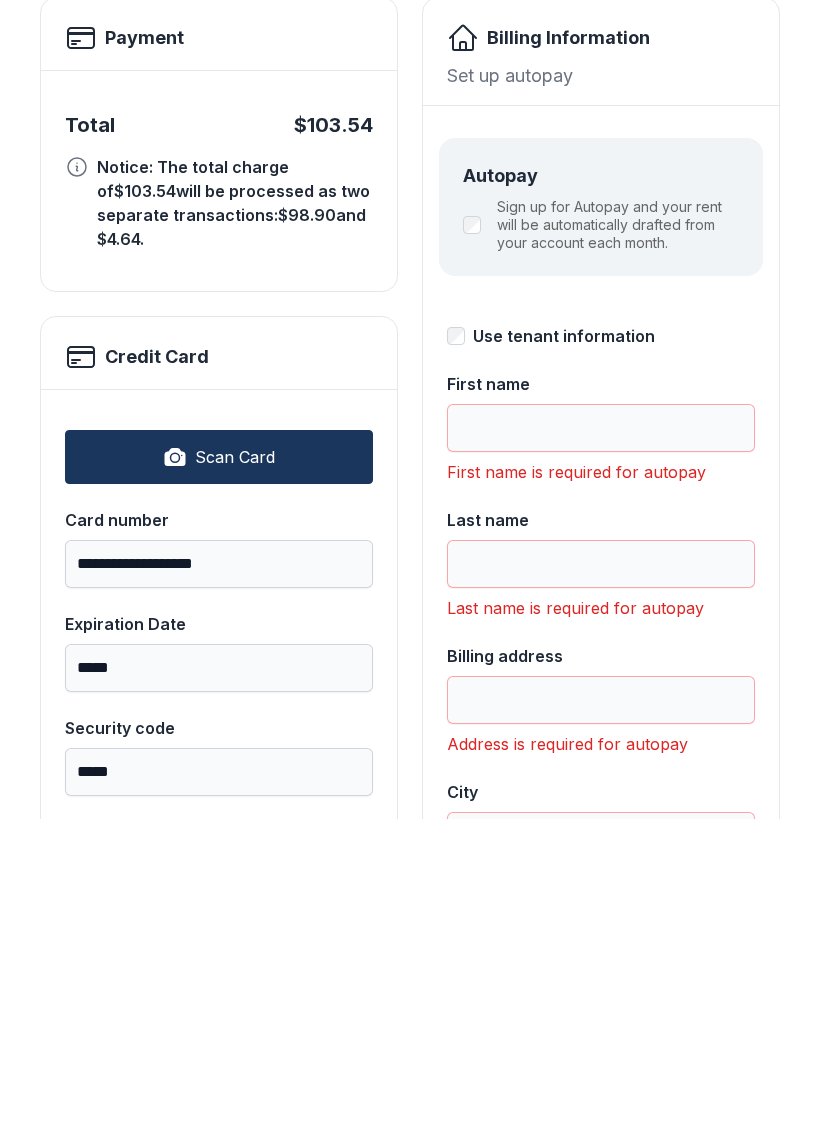 click on "Sign up for Autopay and your rent will be automatically drafted from your account each month." at bounding box center (601, 542) 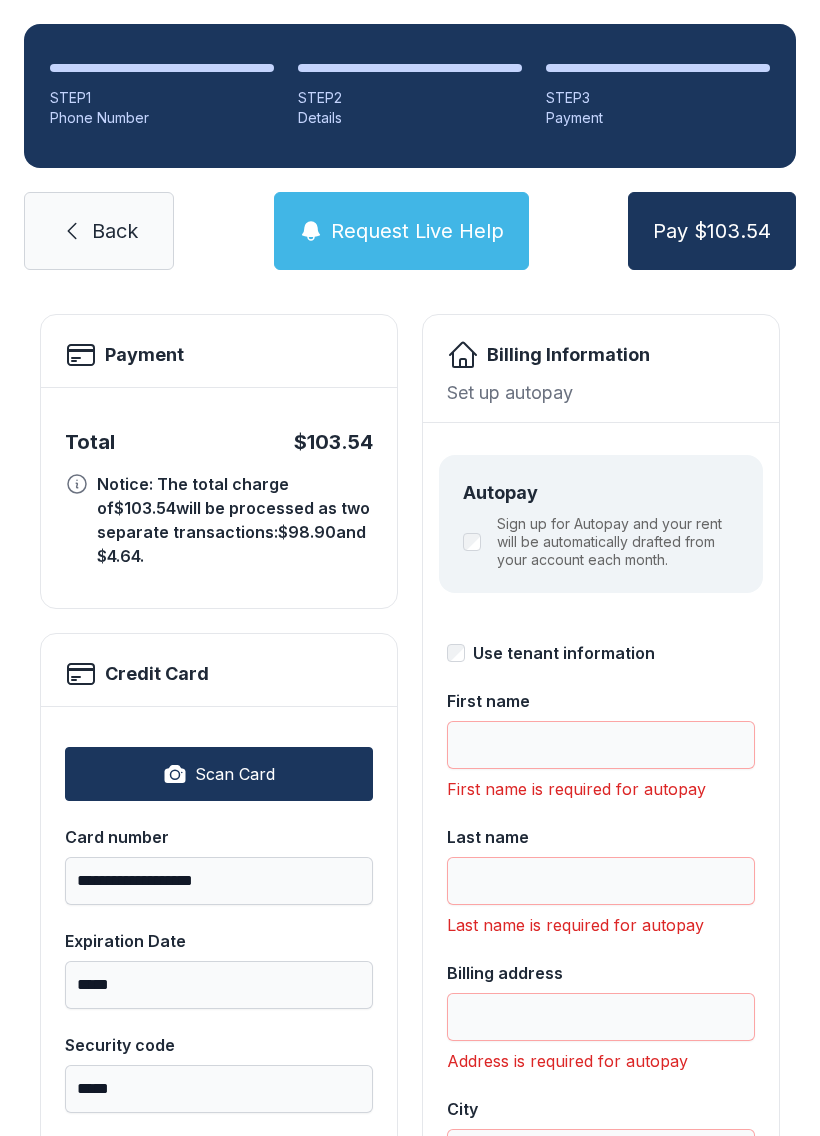 click on "Autopay Sign up for Autopay and your rent will be automatically drafted from your account each month." at bounding box center [601, 524] 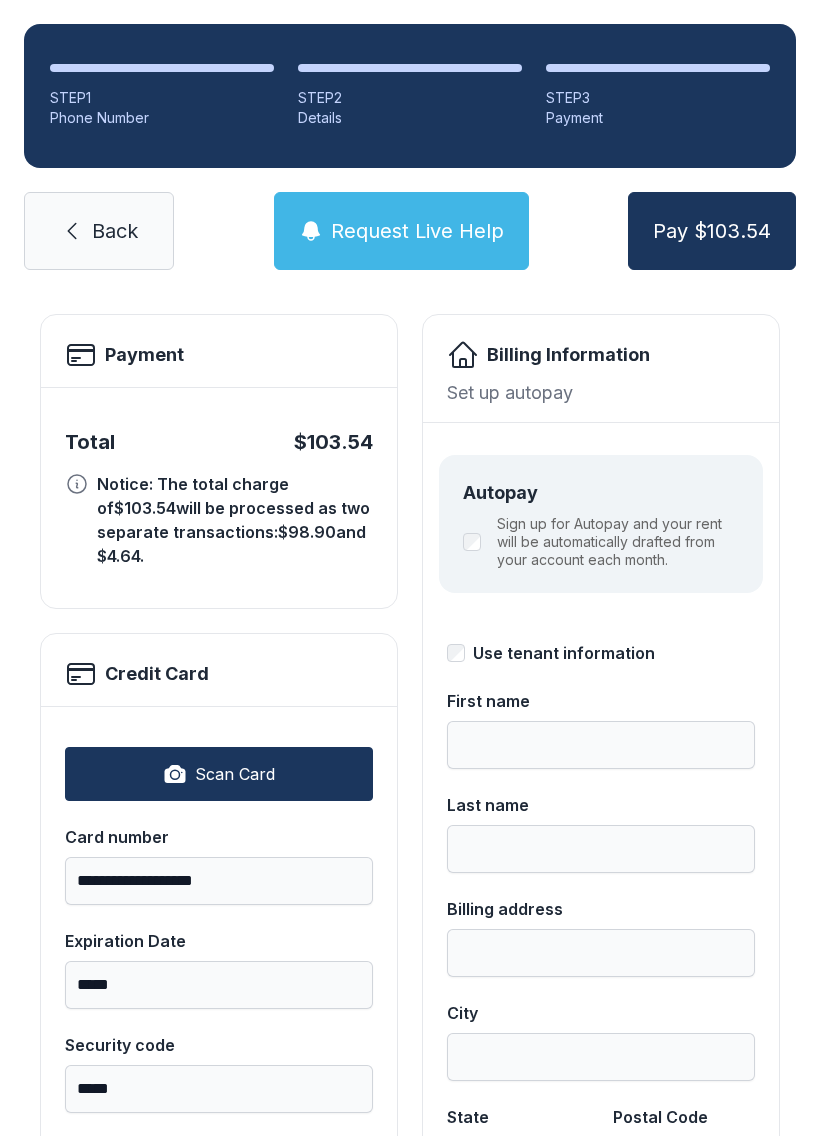 click on "Sign up for Autopay and your rent will be automatically drafted from your account each month." at bounding box center [601, 542] 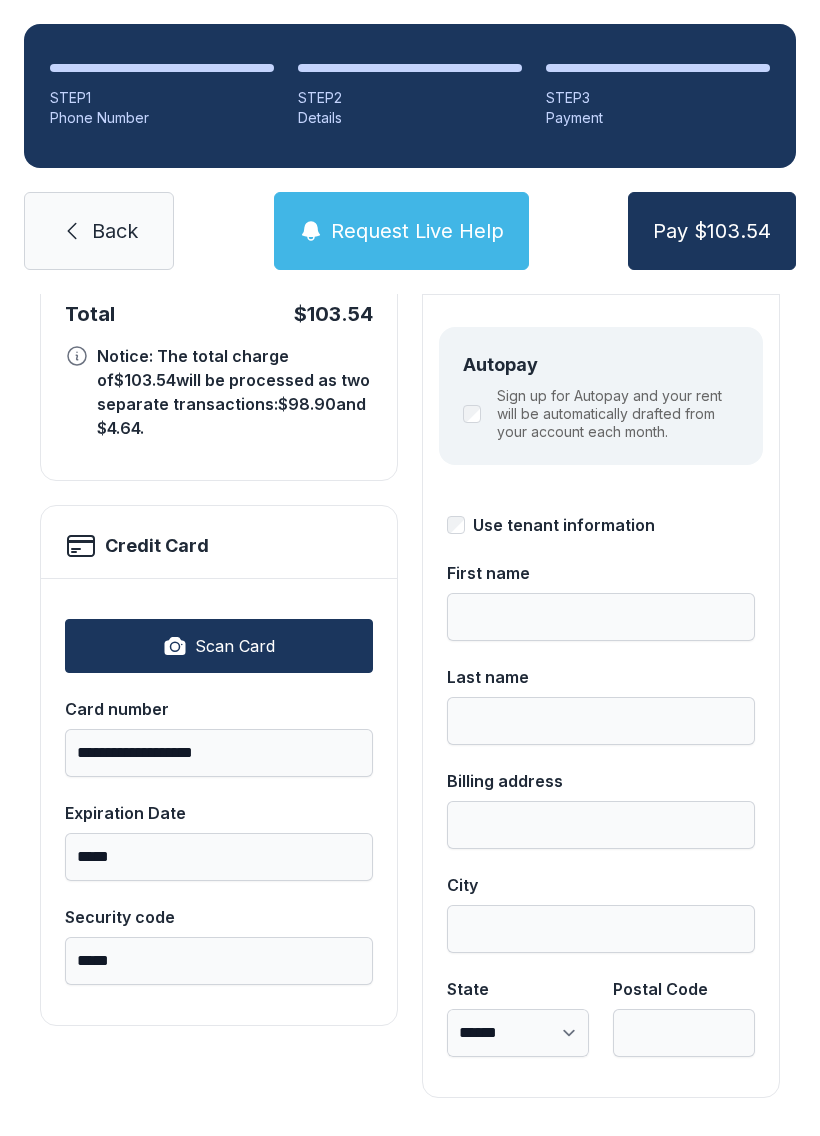 scroll, scrollTop: 218, scrollLeft: 0, axis: vertical 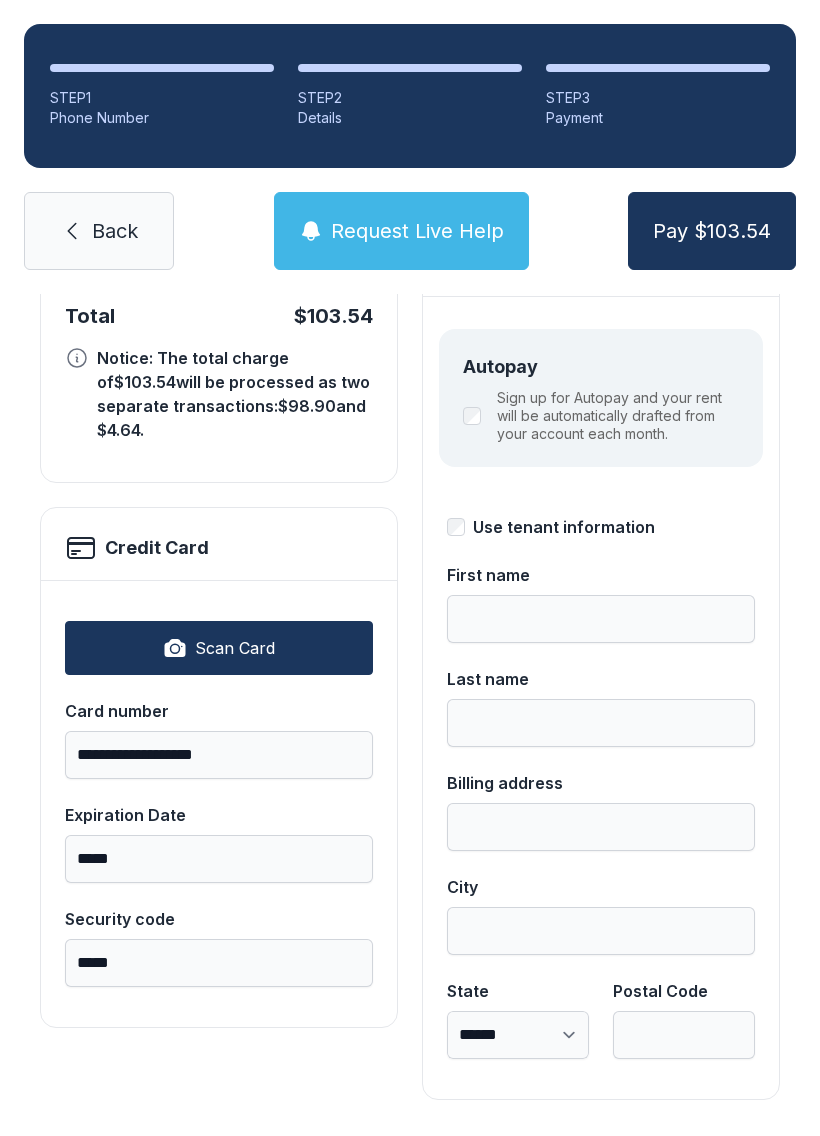 click on "Pay $103.54" at bounding box center (712, 231) 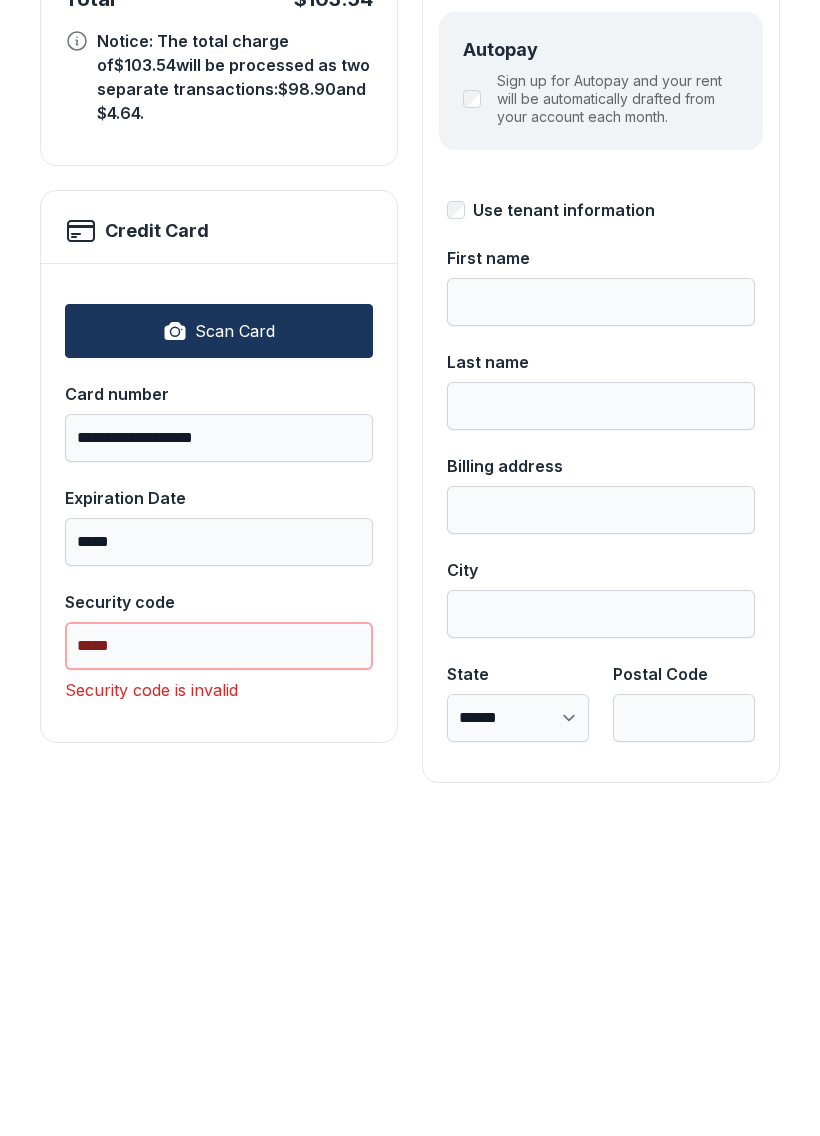 click on "*****" at bounding box center (219, 963) 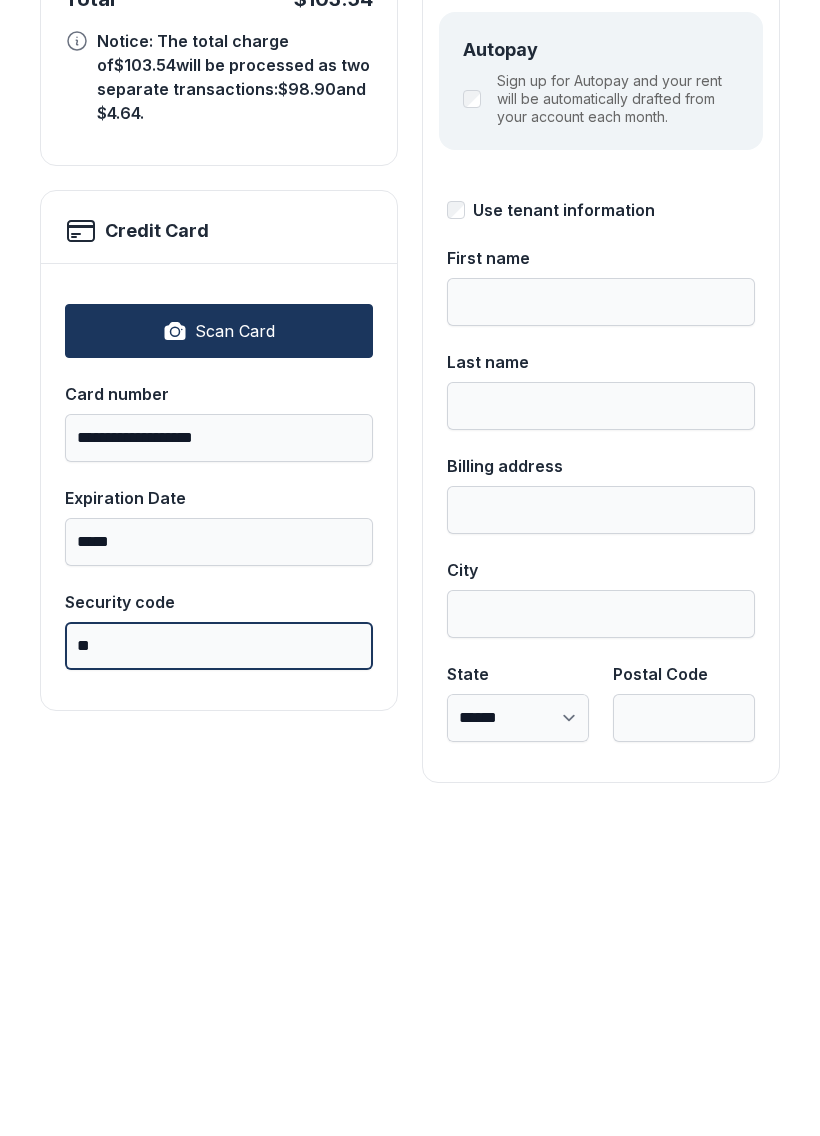 type on "*" 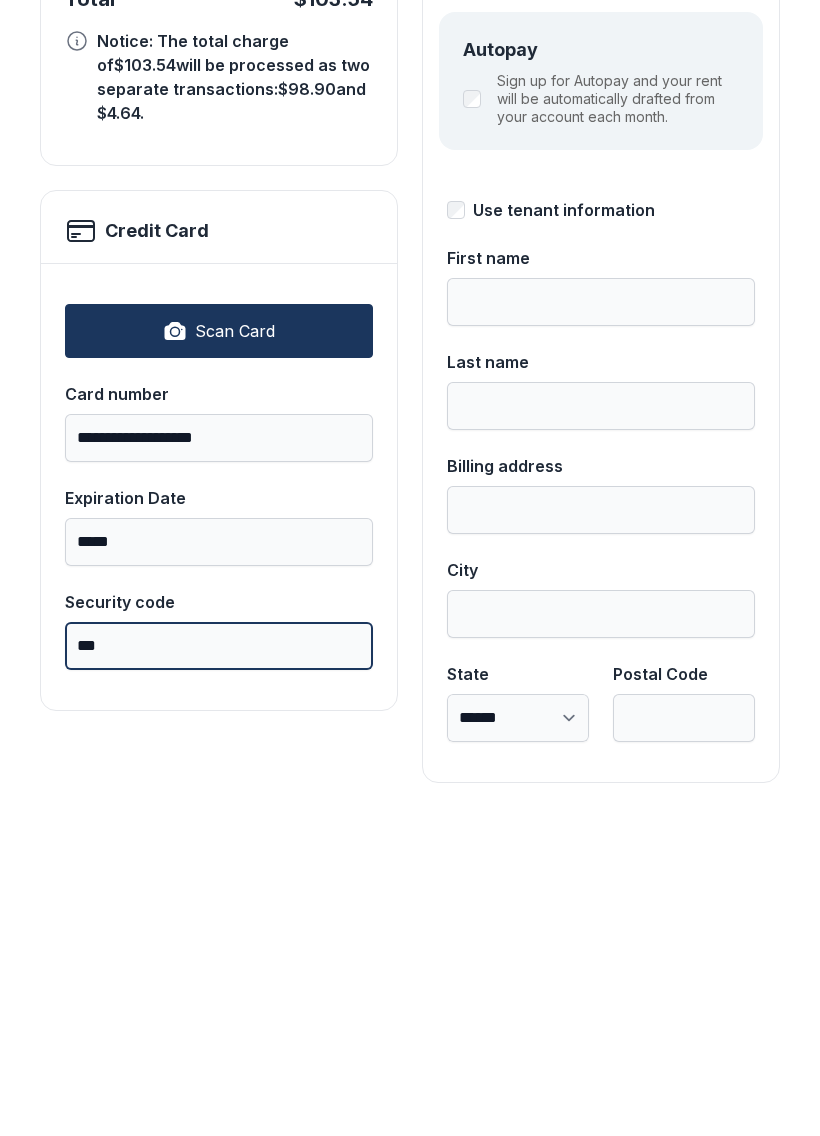 type on "***" 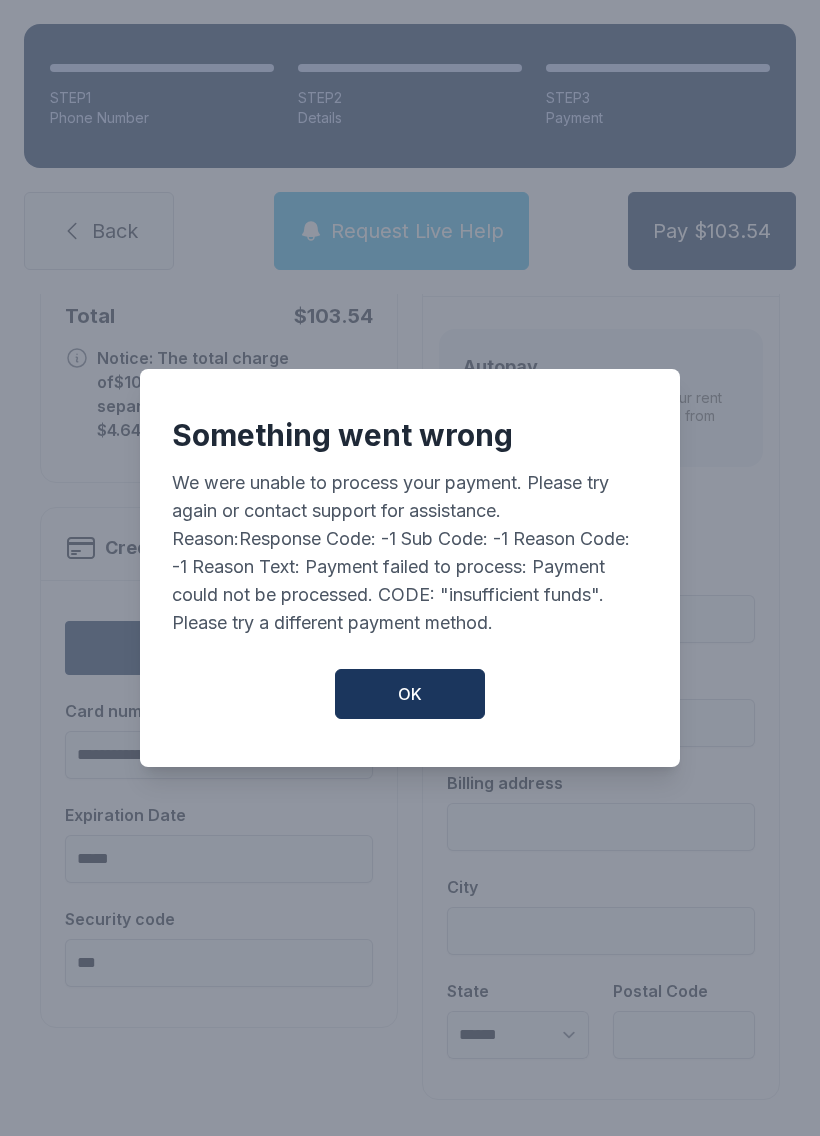 click on "OK" at bounding box center (410, 694) 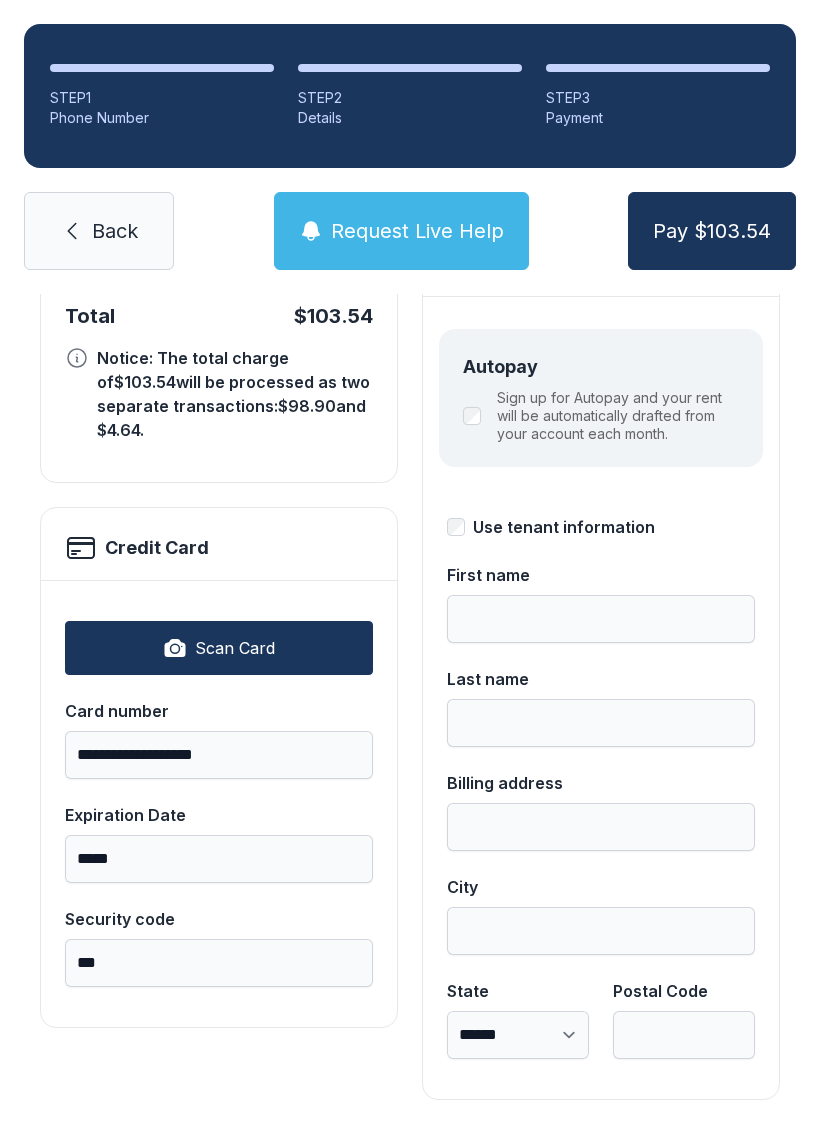 click on "Pay $103.54" at bounding box center (712, 231) 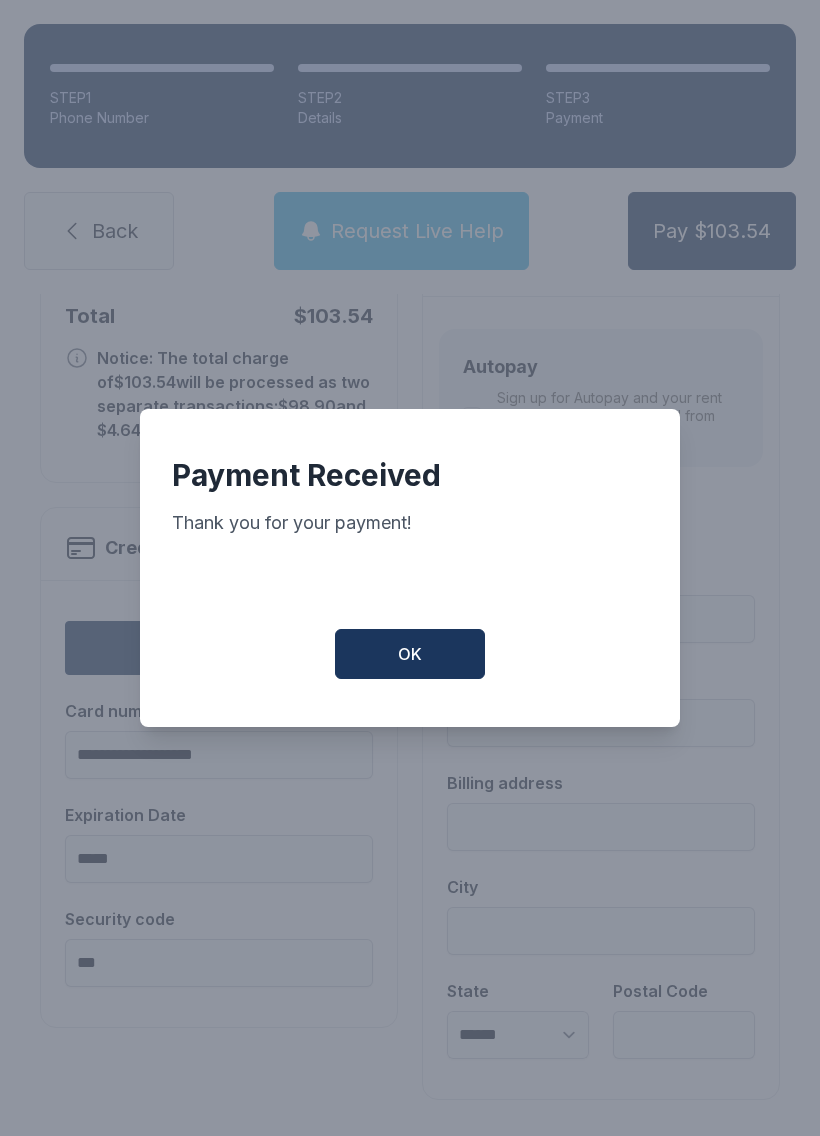 click on "OK" at bounding box center [410, 654] 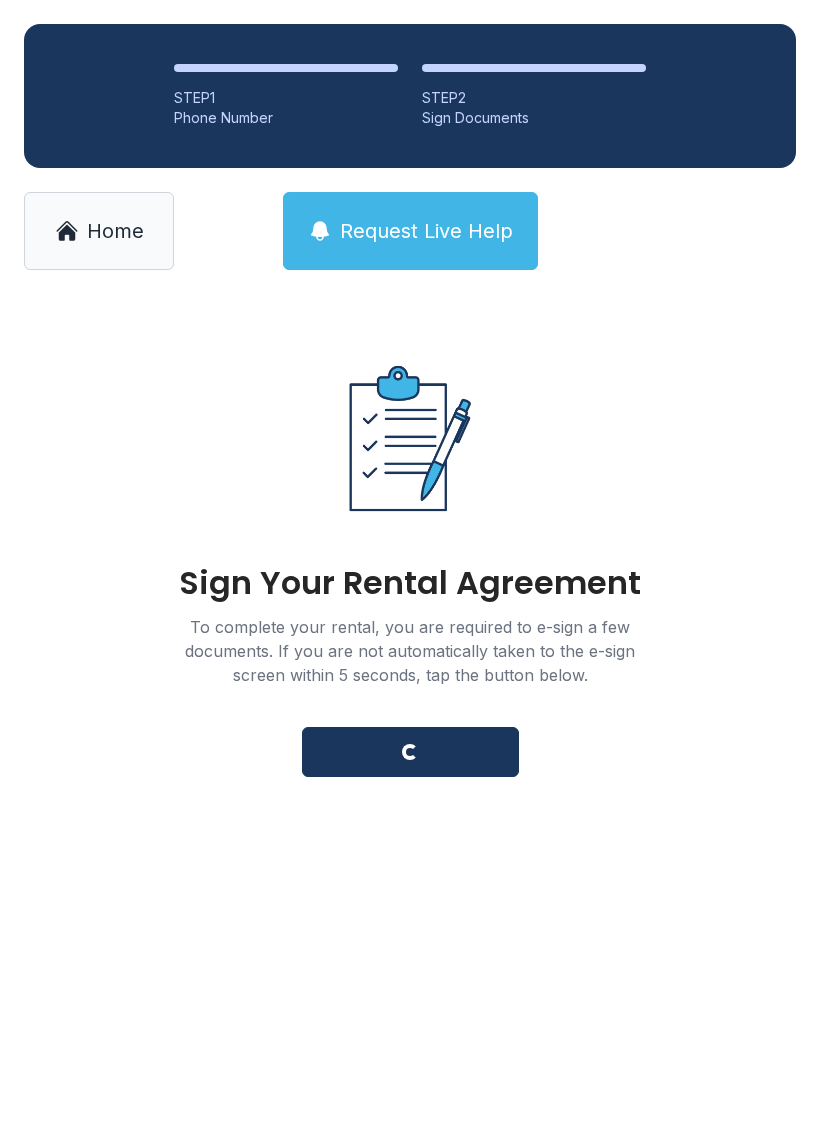 scroll, scrollTop: 0, scrollLeft: 0, axis: both 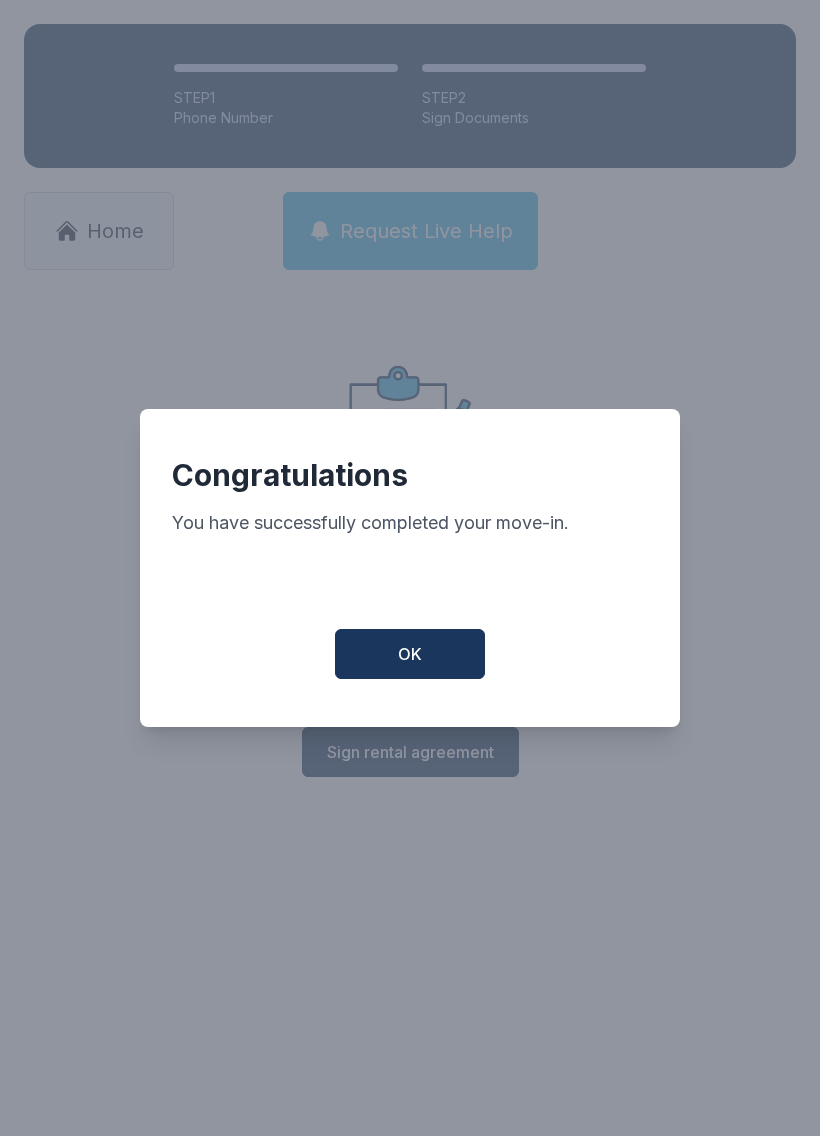click on "OK" at bounding box center [410, 654] 